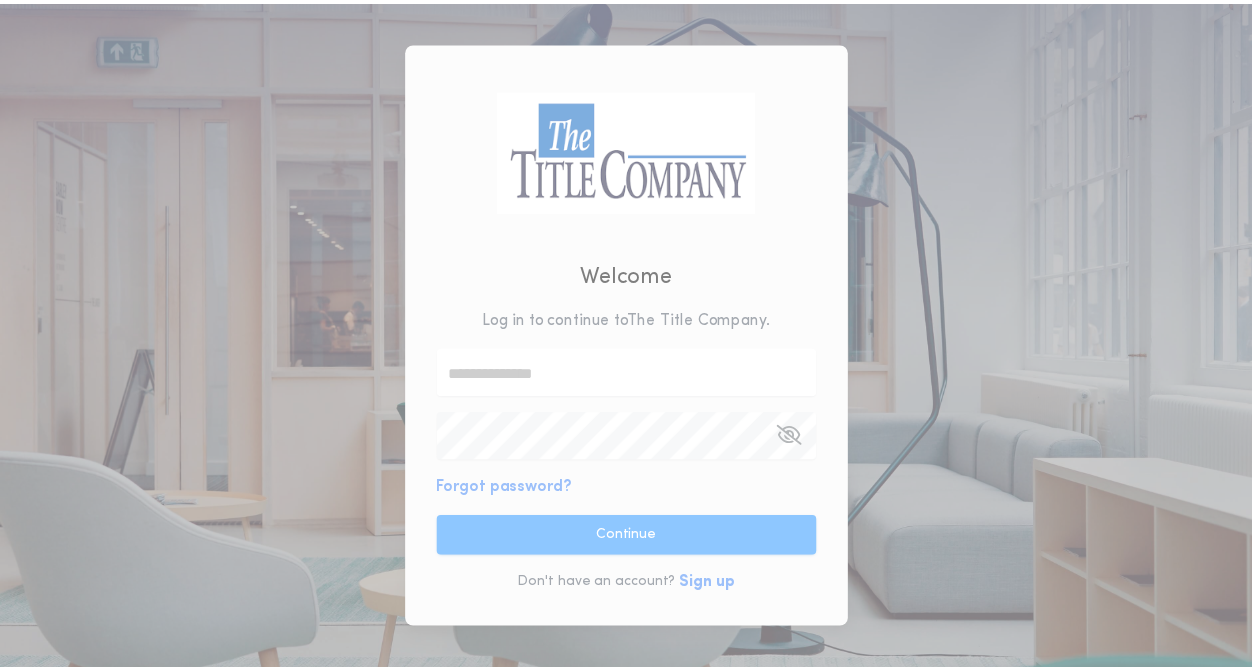 scroll, scrollTop: 0, scrollLeft: 0, axis: both 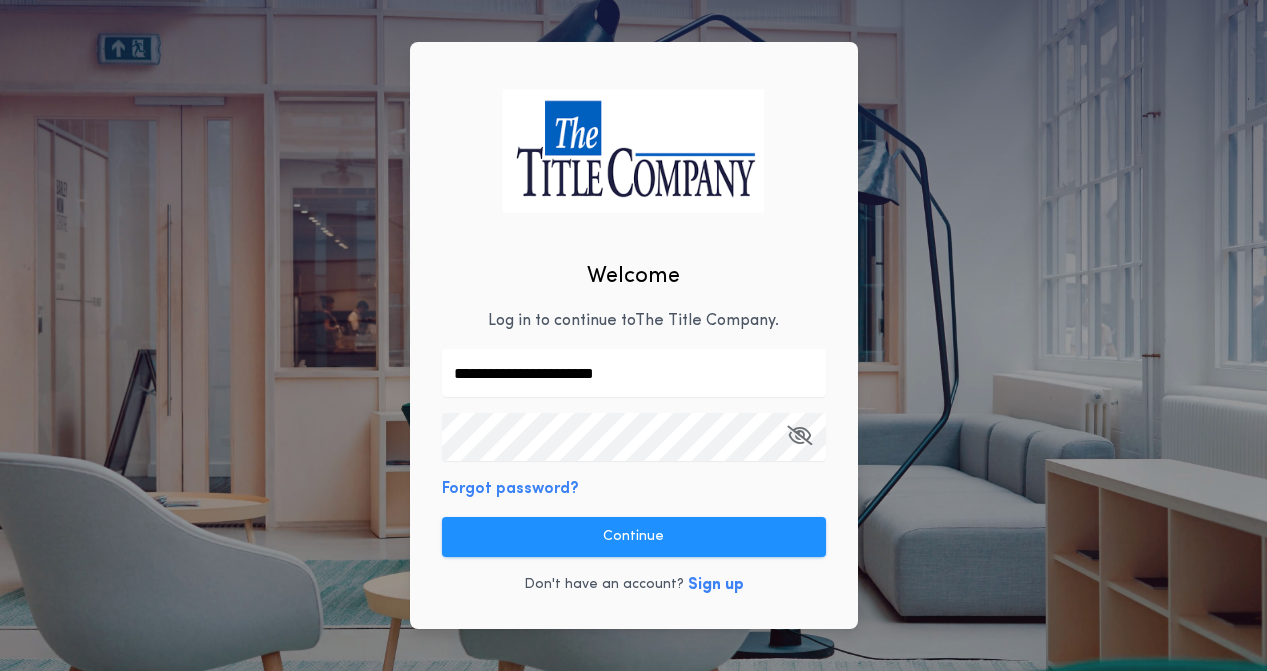 type on "**********" 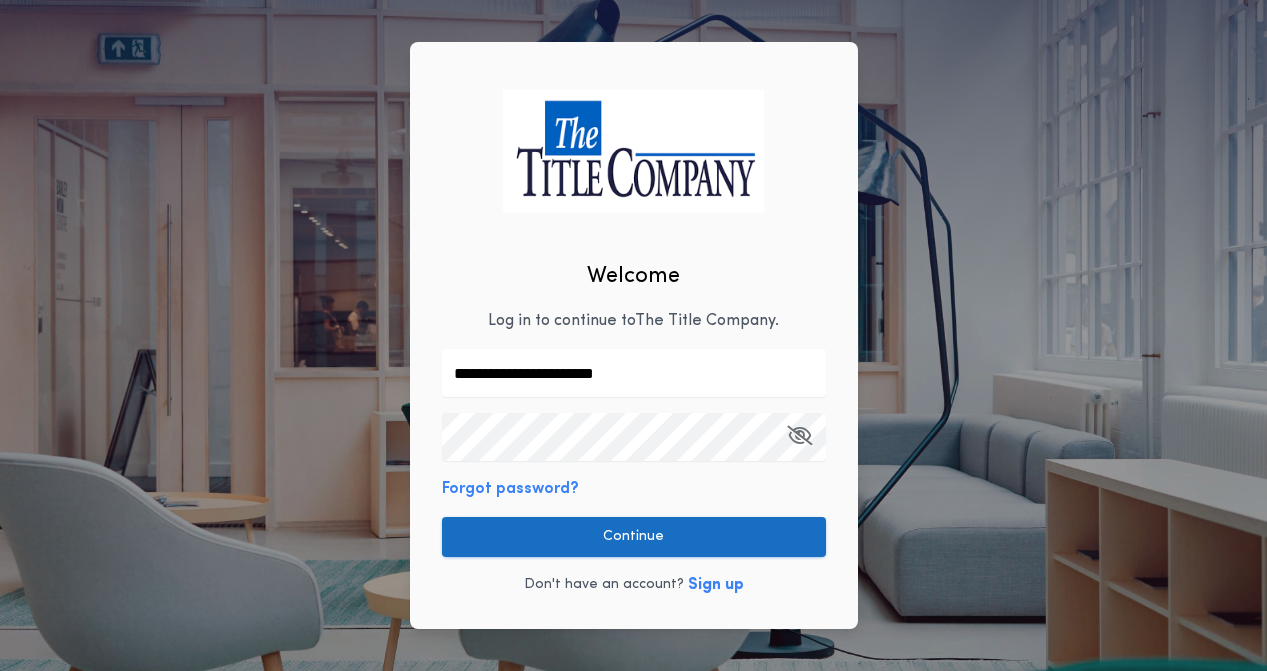 click on "Continue" at bounding box center (634, 537) 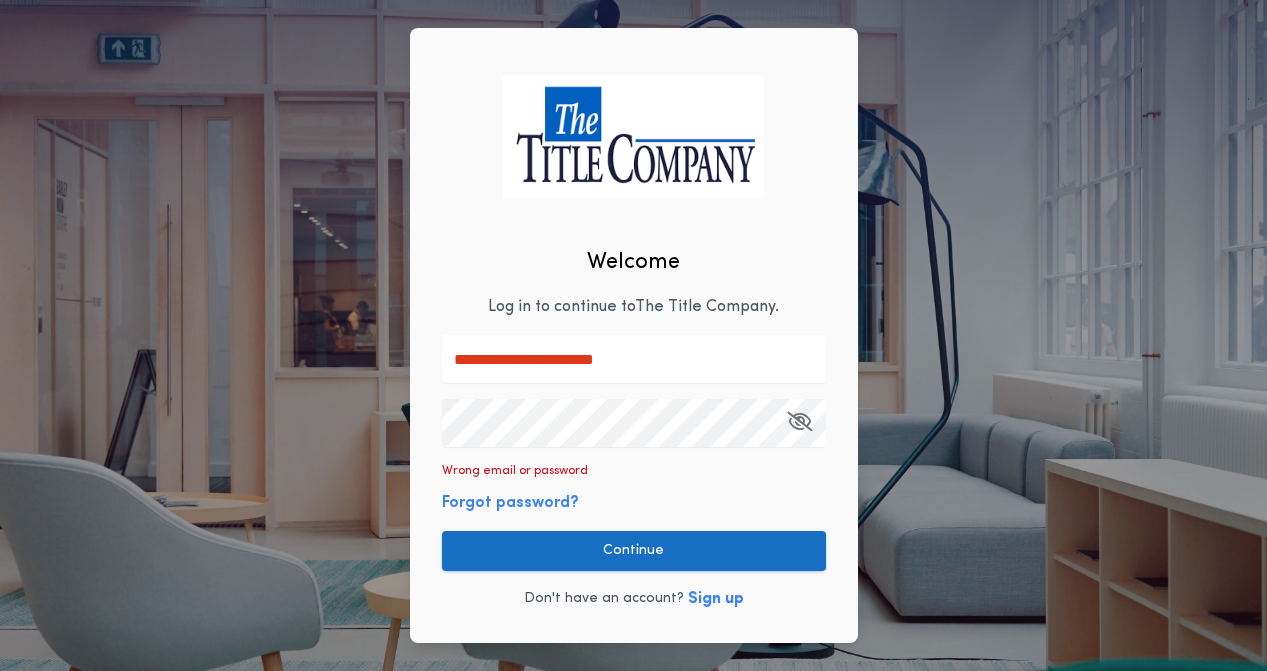 click on "Continue" at bounding box center [634, 551] 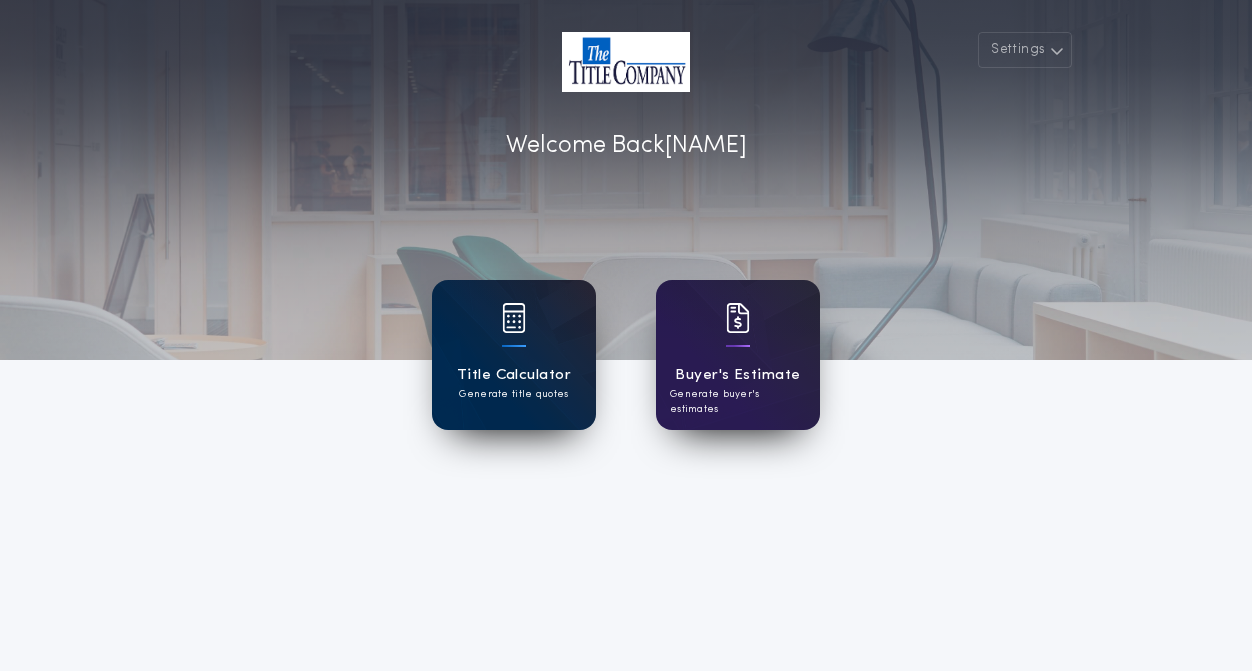 click on "Generate title quotes" at bounding box center (513, 394) 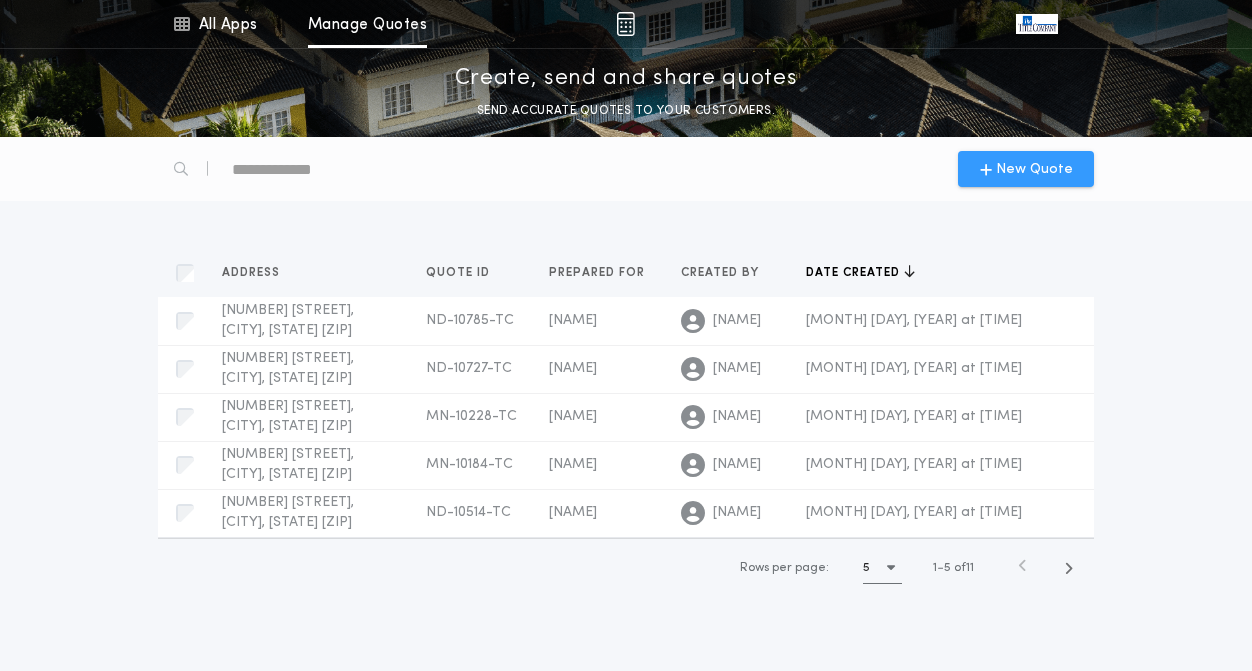 click on "New Quote" at bounding box center (1034, 169) 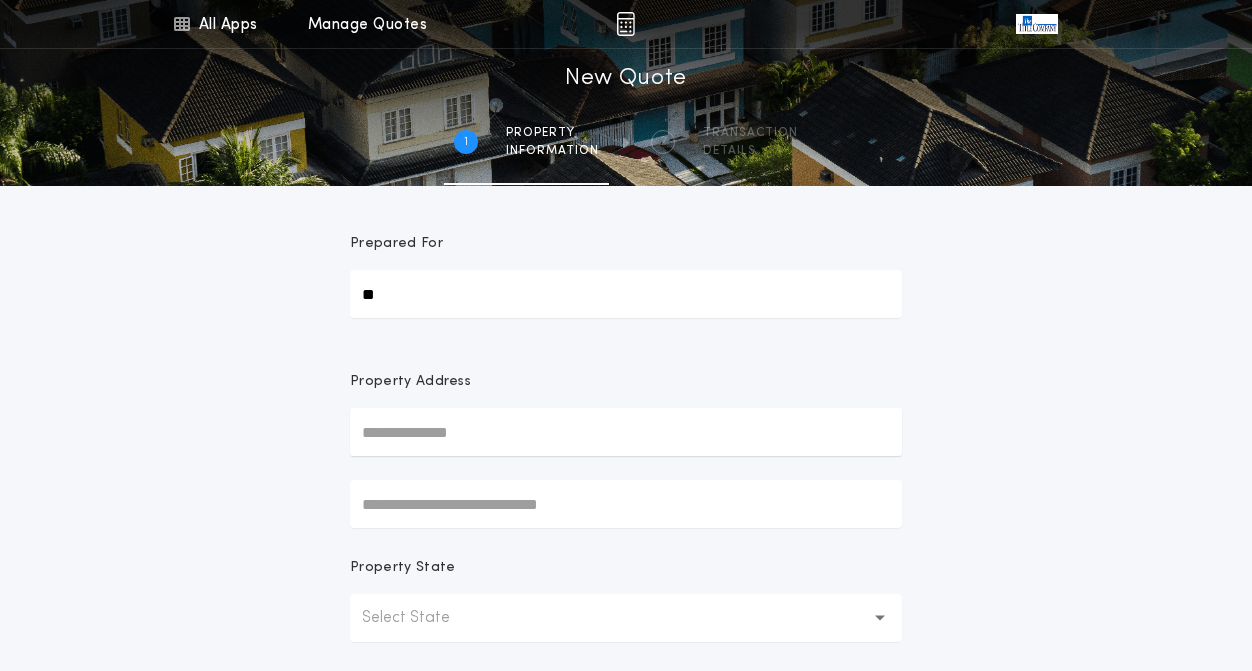 type on "*" 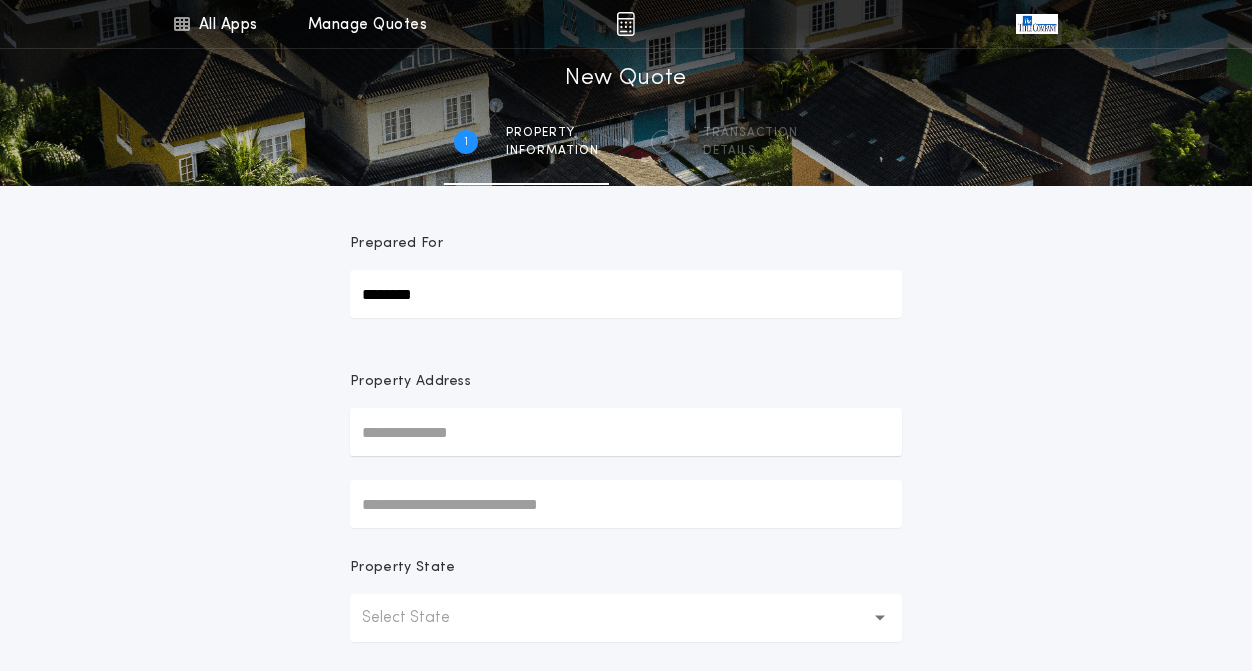 type on "********" 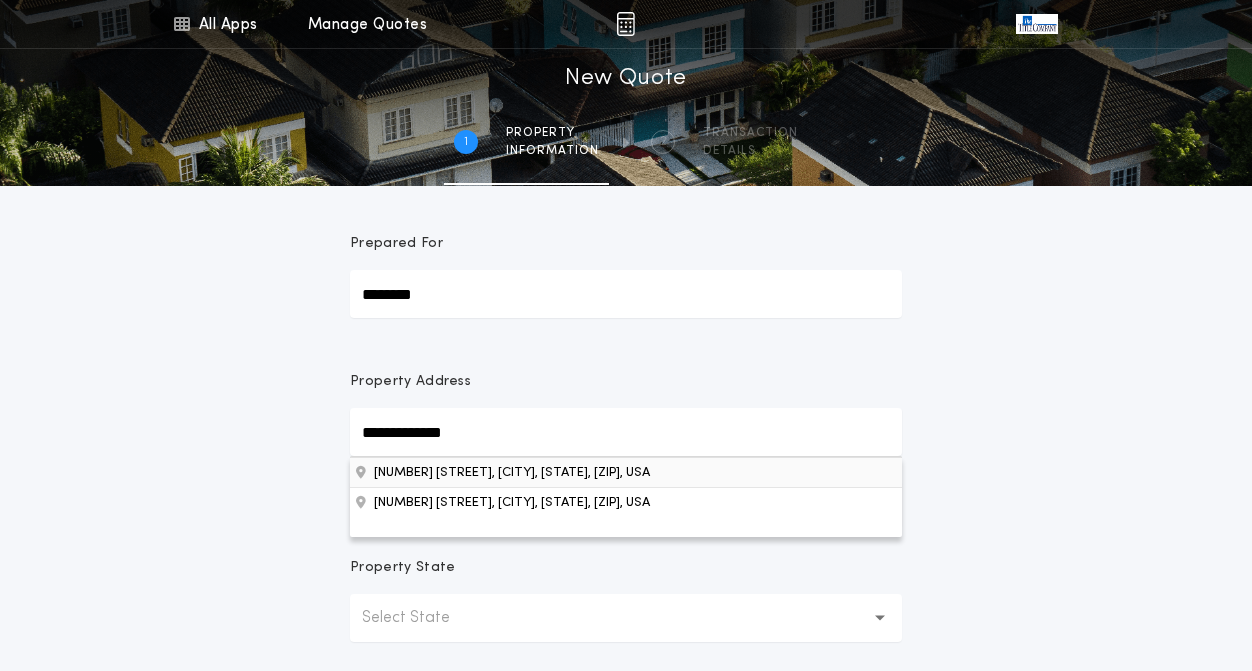 click on "[NUMBER] [STREET], [CITY], [STATE], [ZIP], USA" at bounding box center (626, 472) 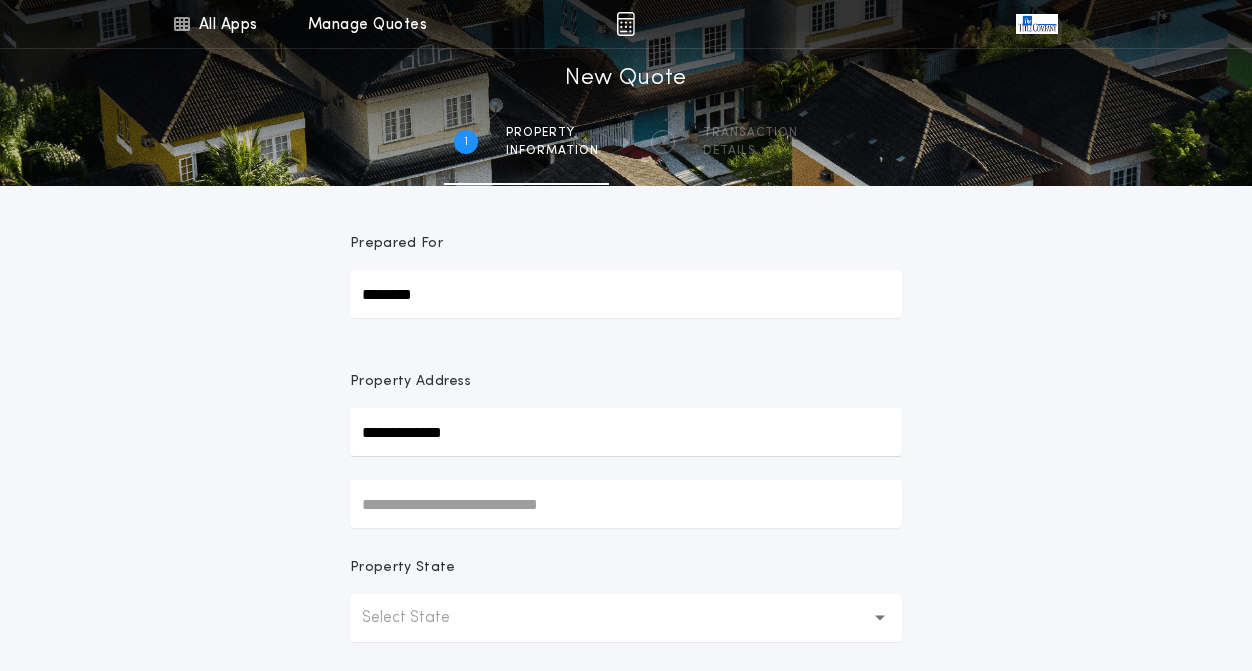 type on "**********" 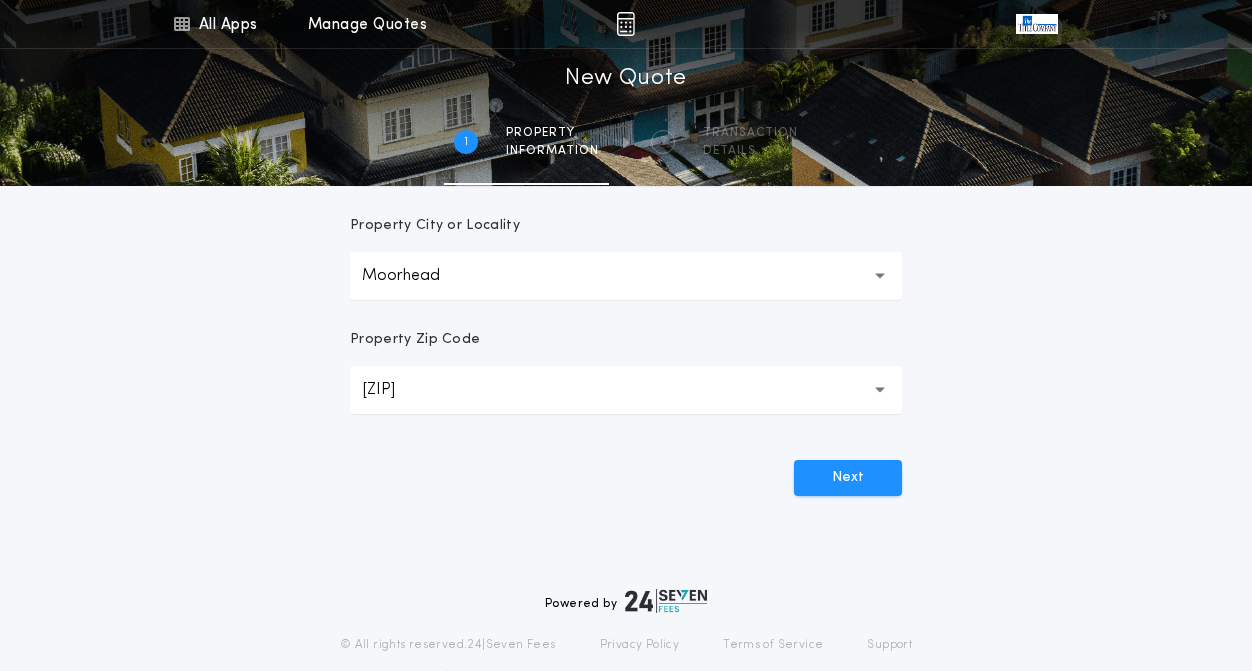 scroll, scrollTop: 571, scrollLeft: 0, axis: vertical 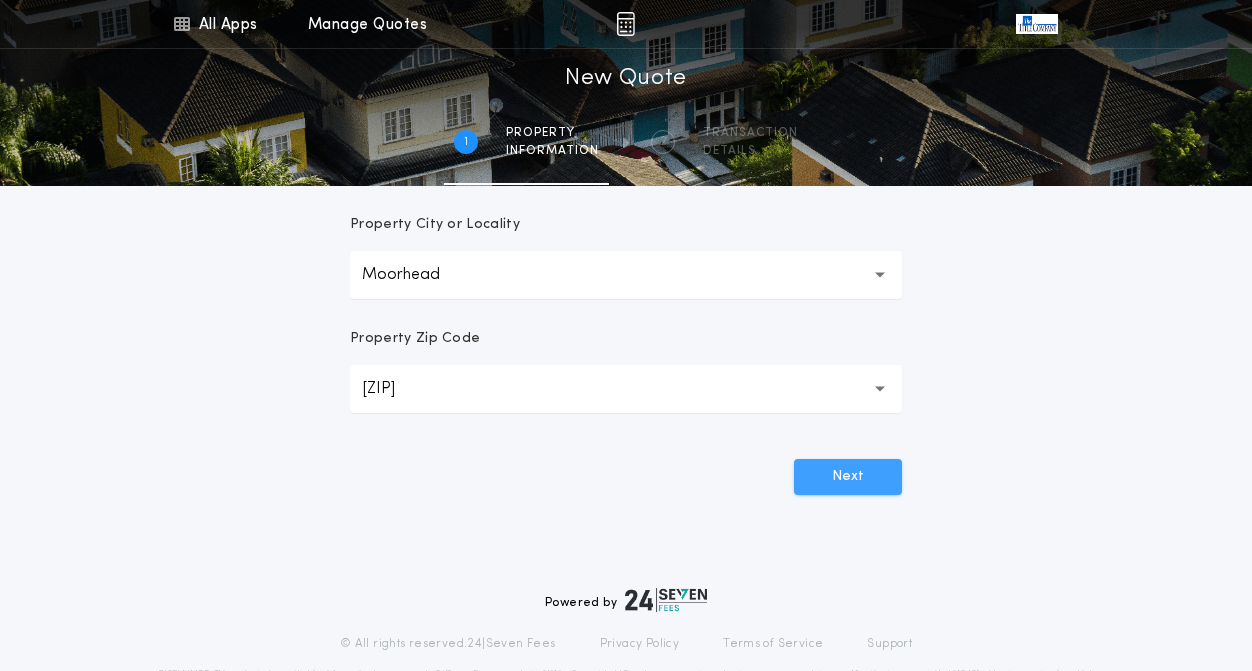 click on "Next" at bounding box center (848, 477) 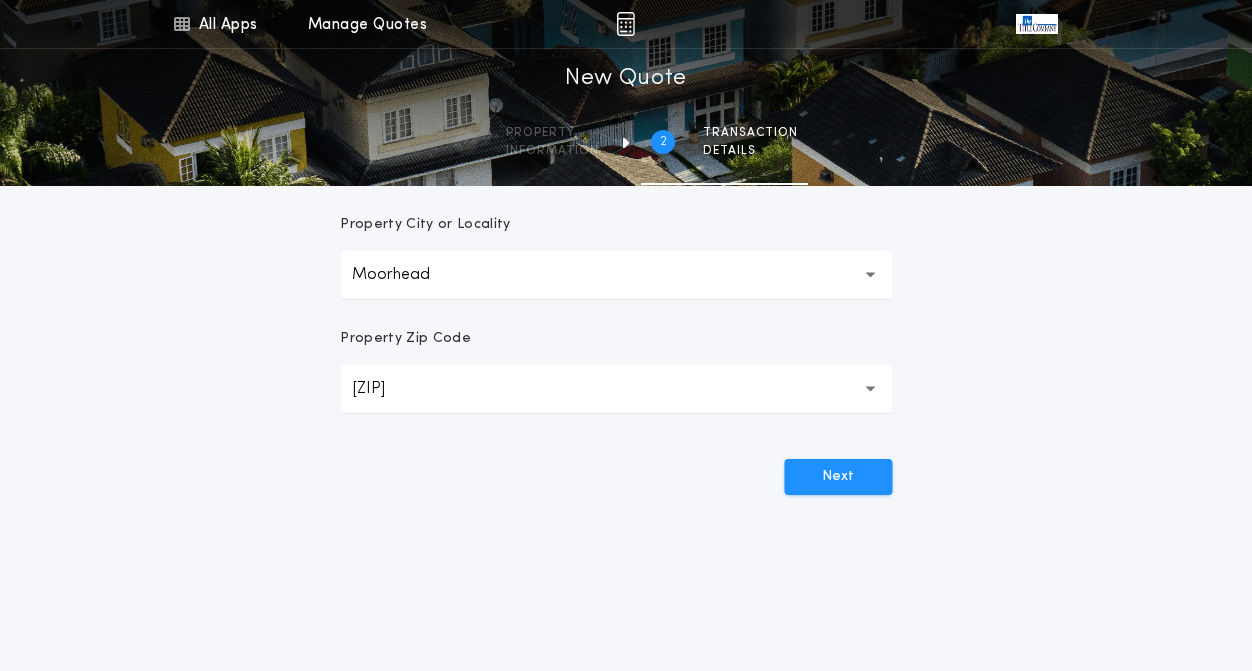 scroll, scrollTop: 431, scrollLeft: 0, axis: vertical 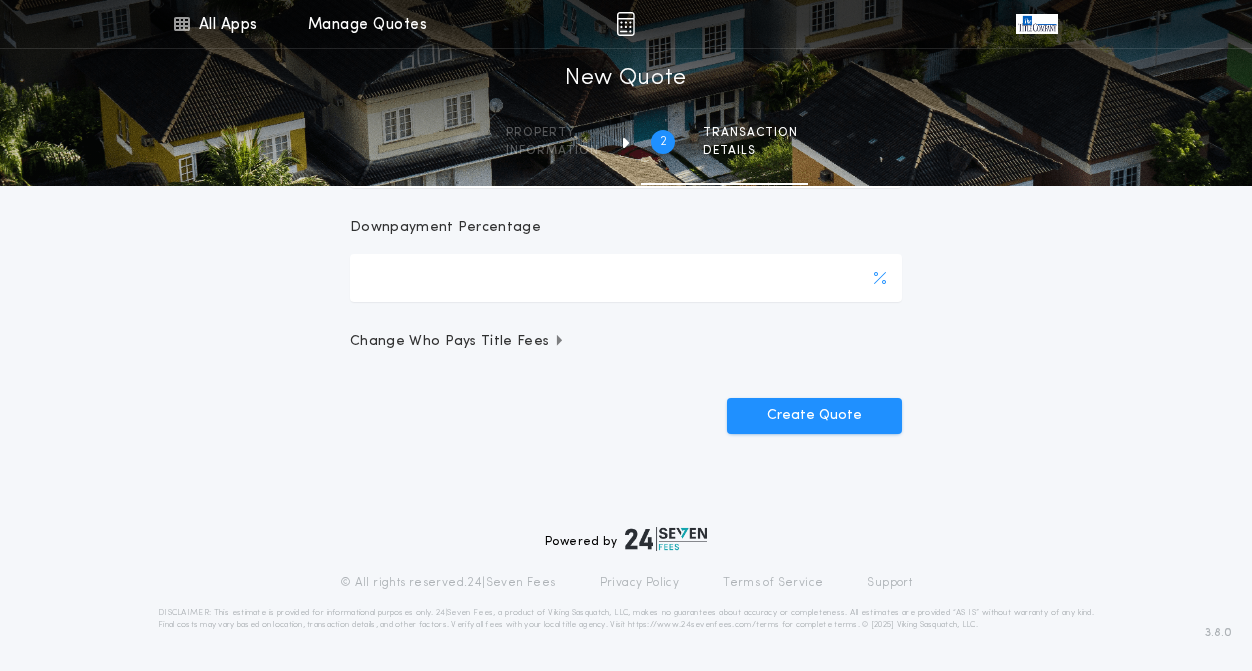 click on "Downpayment Percentage" at bounding box center (626, 278) 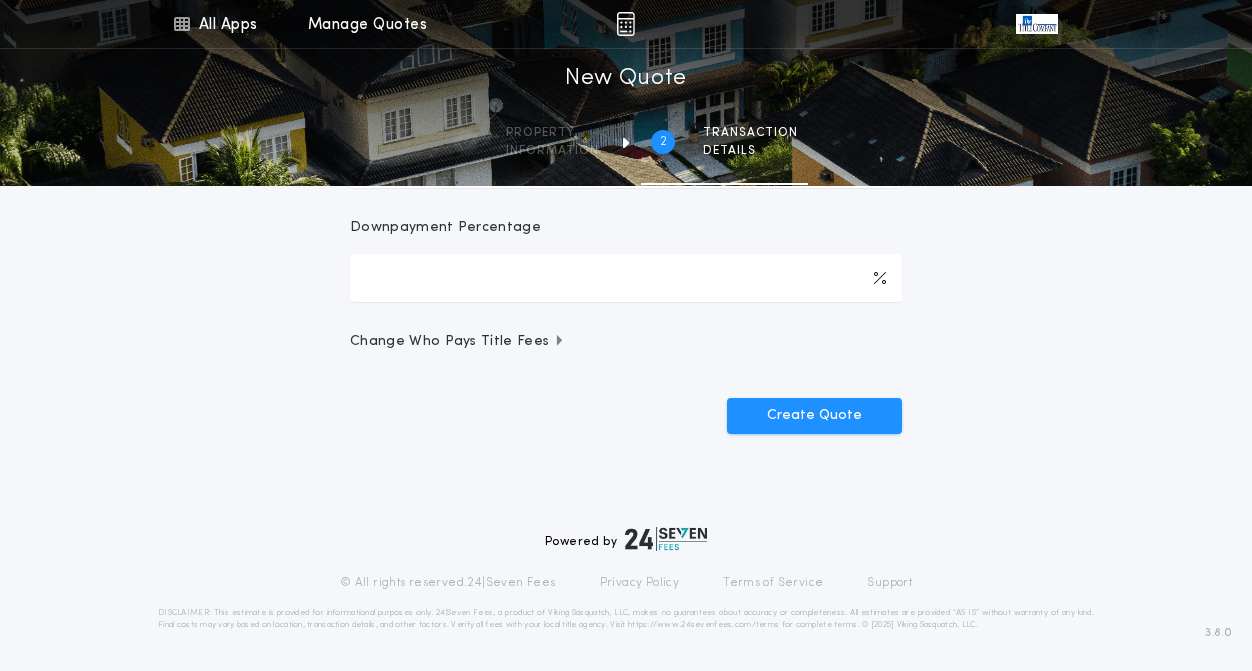 type on "*" 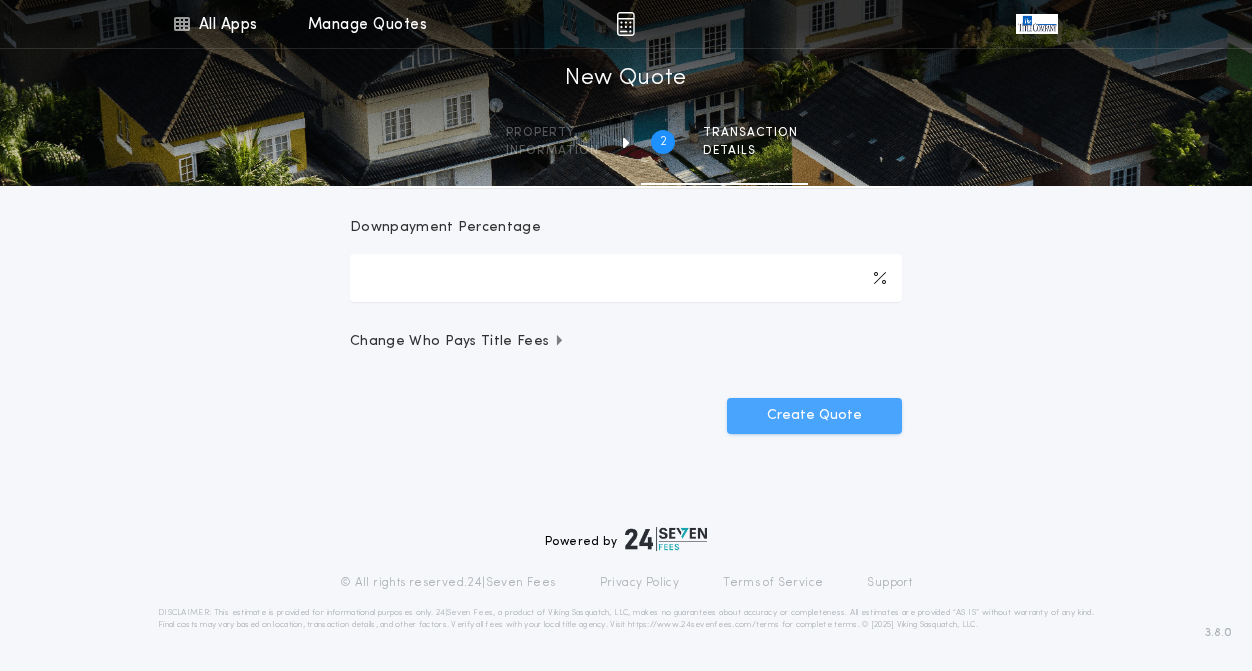 type on "**" 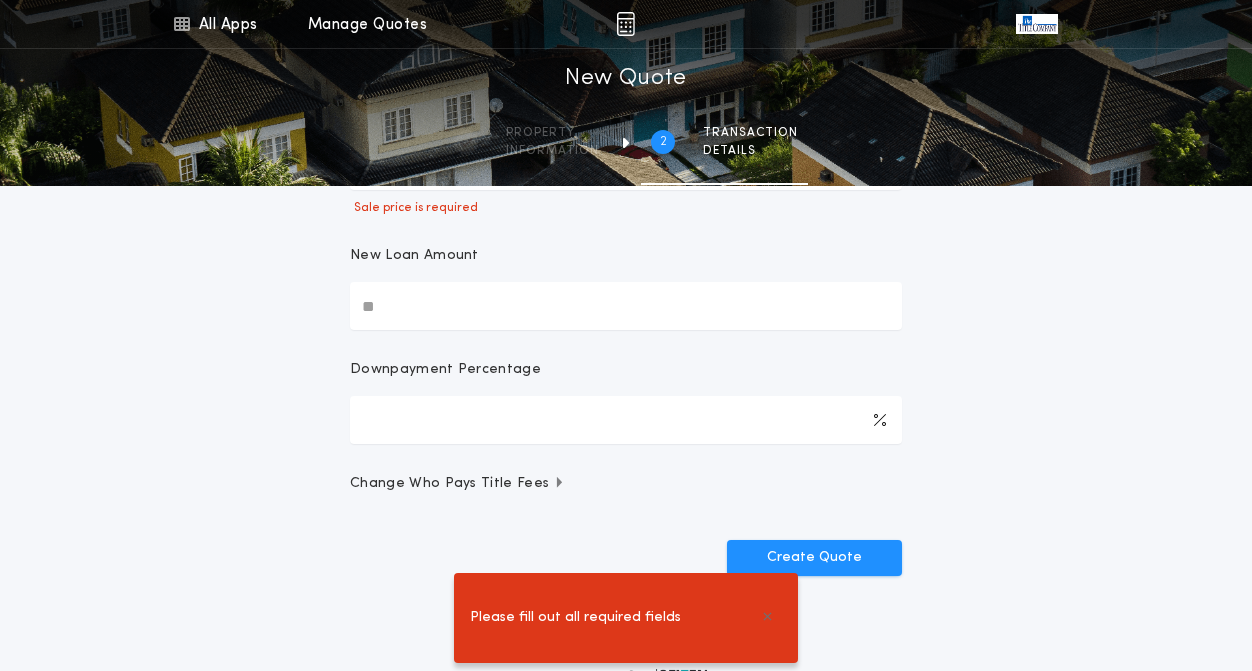 scroll, scrollTop: 321, scrollLeft: 0, axis: vertical 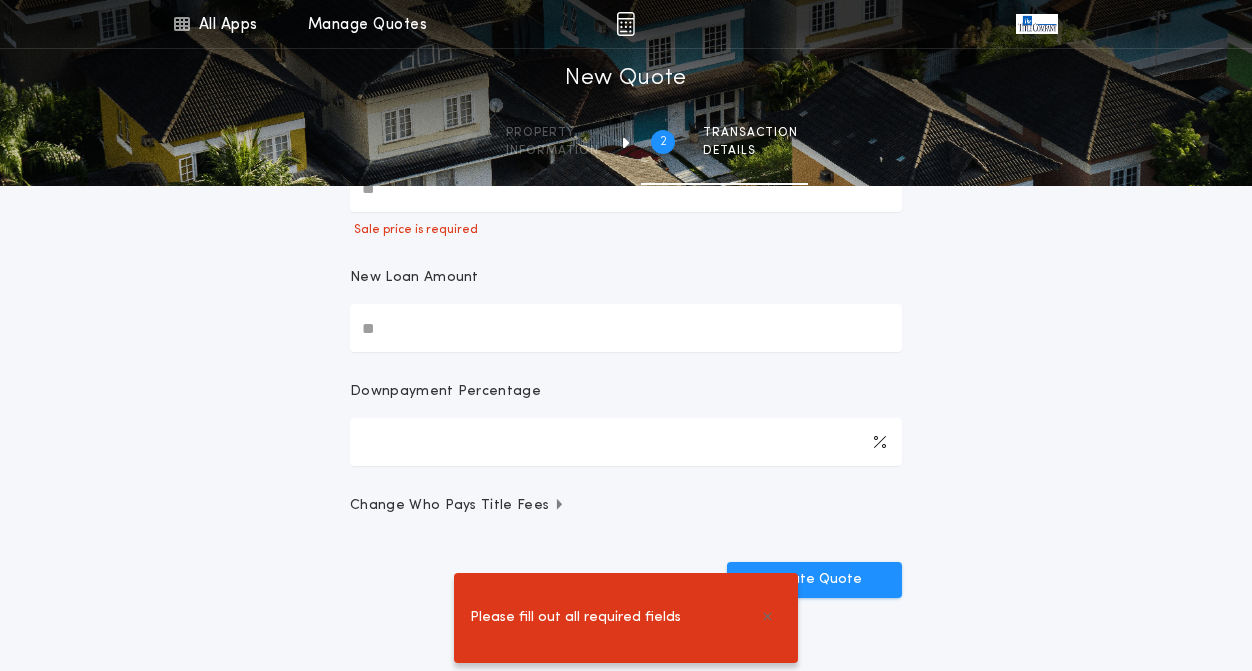 click on "New Loan Amount" at bounding box center (626, 328) 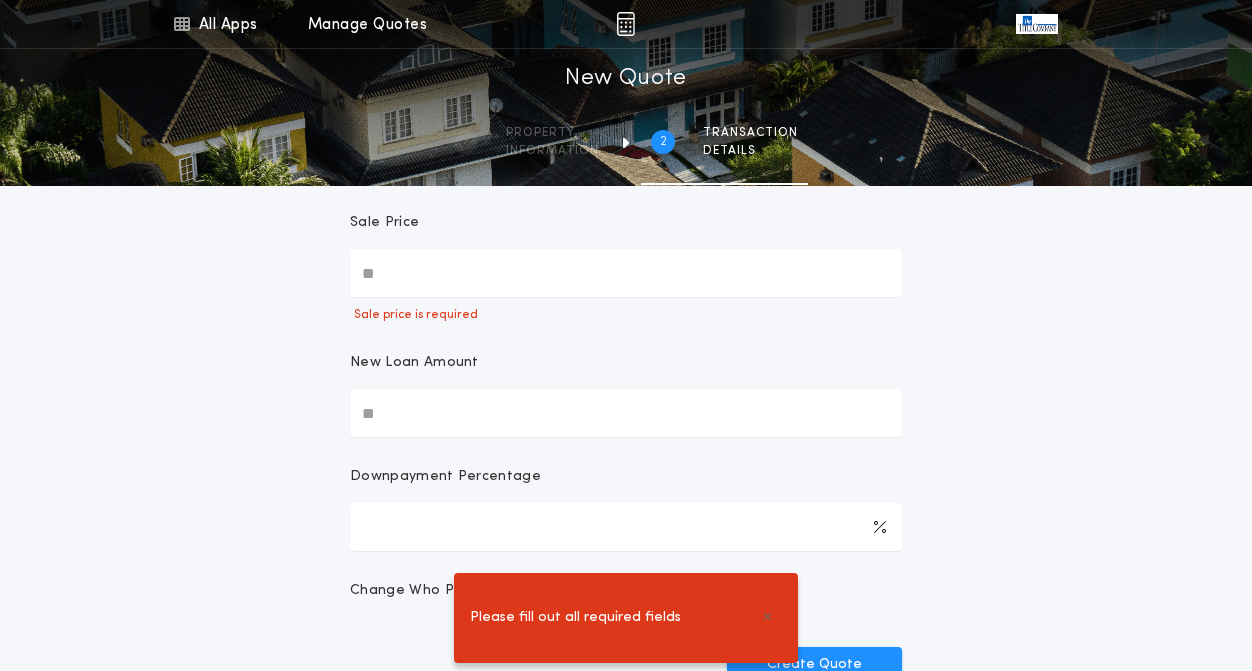 scroll, scrollTop: 223, scrollLeft: 0, axis: vertical 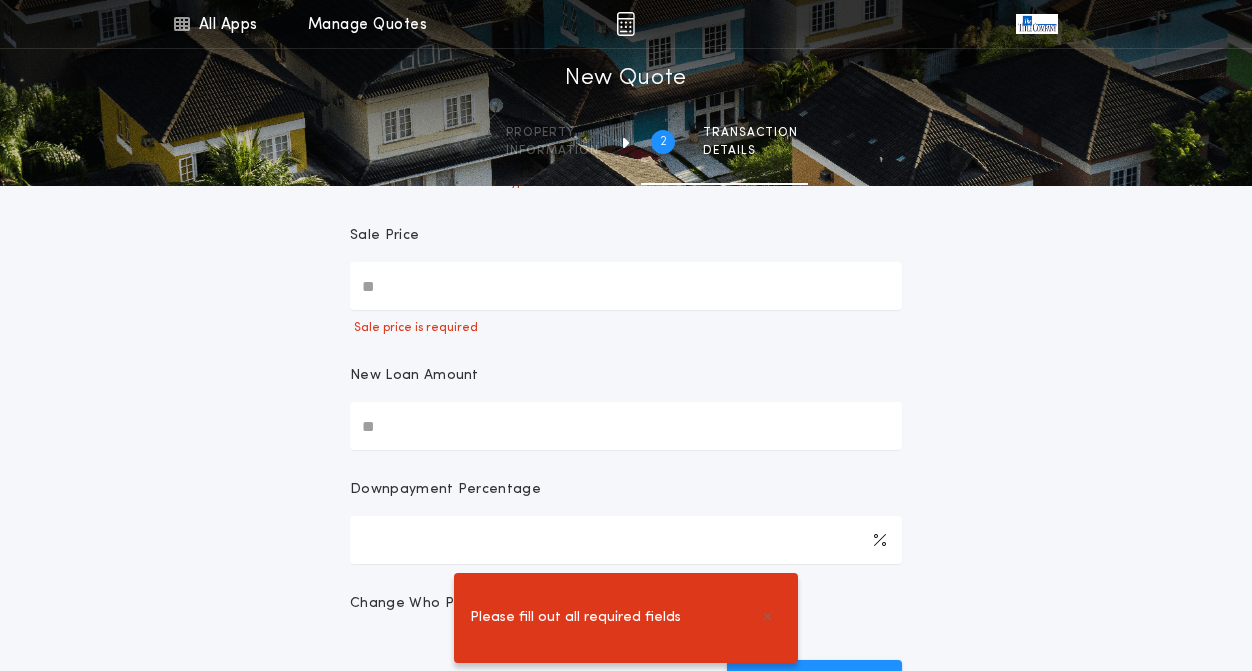 click on "Sale Price" at bounding box center (626, 286) 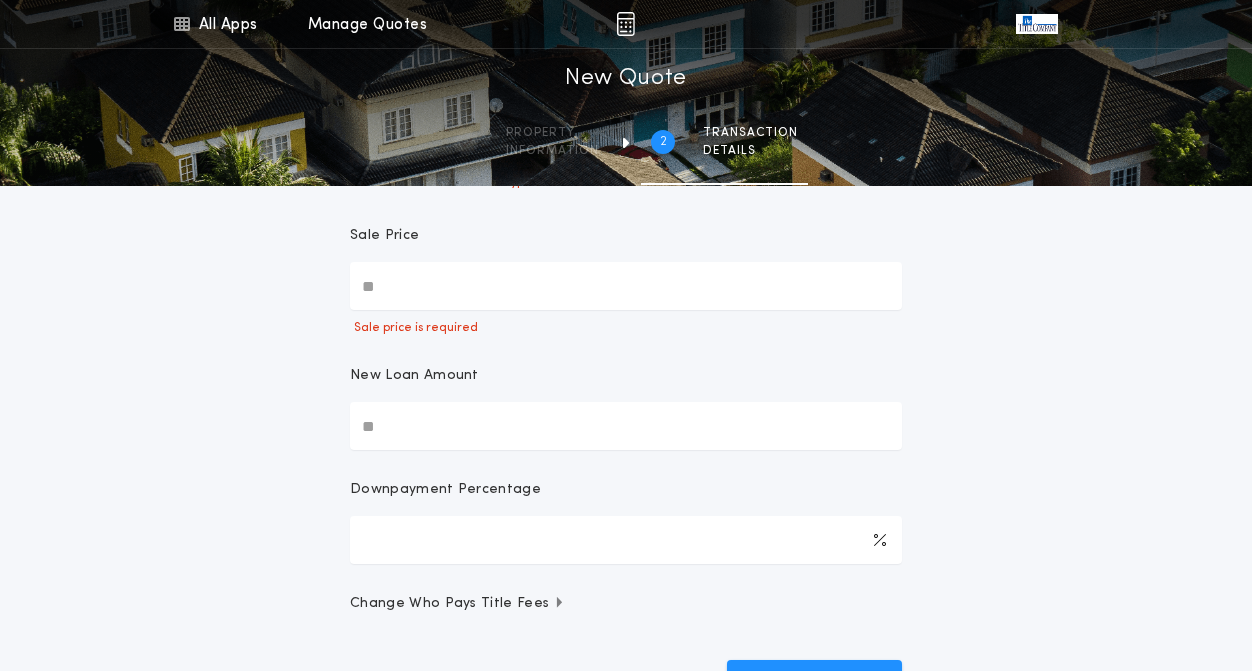 type 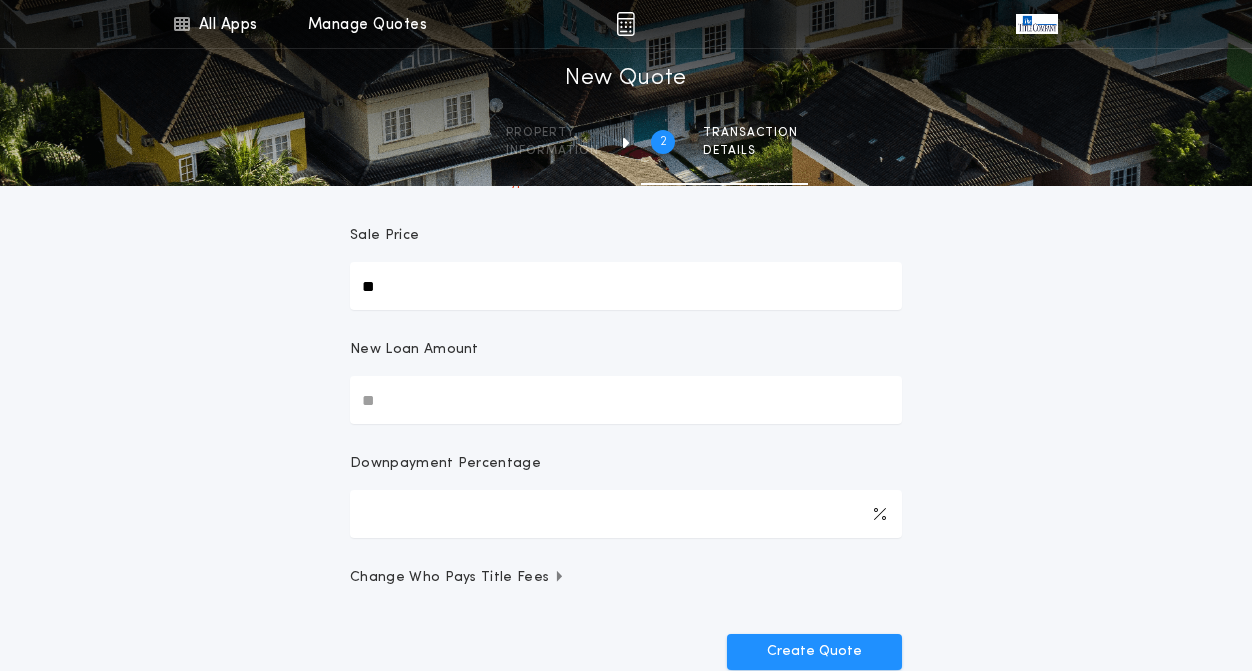 type on "**" 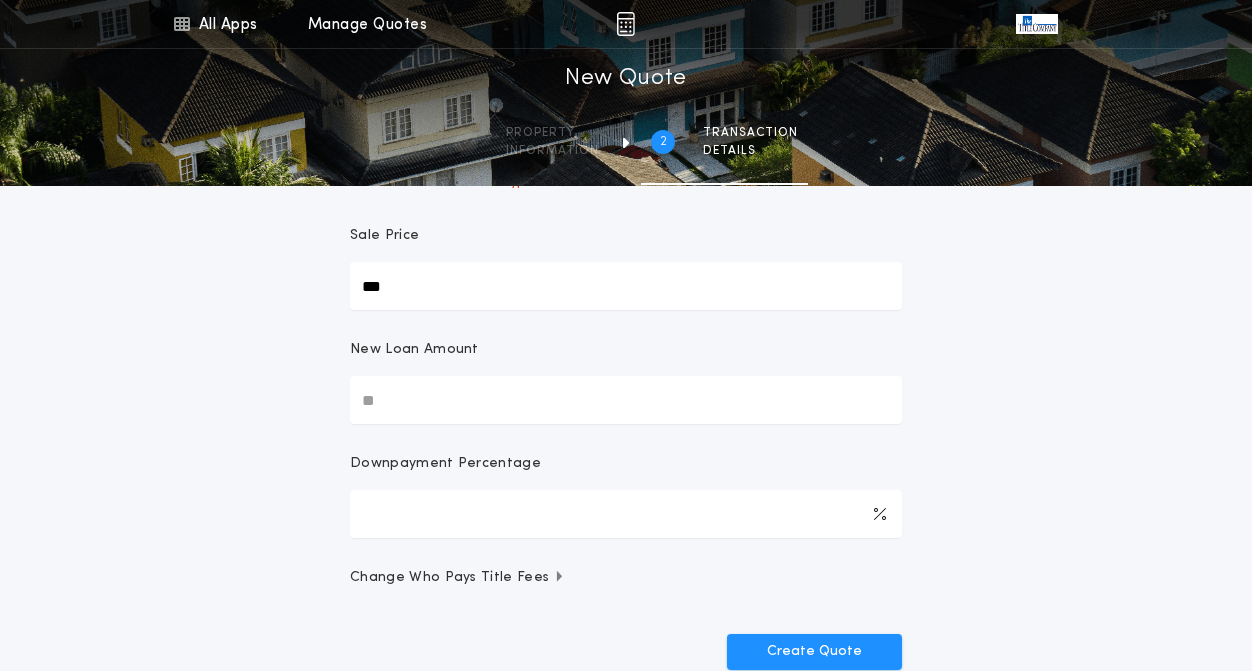 type on "***" 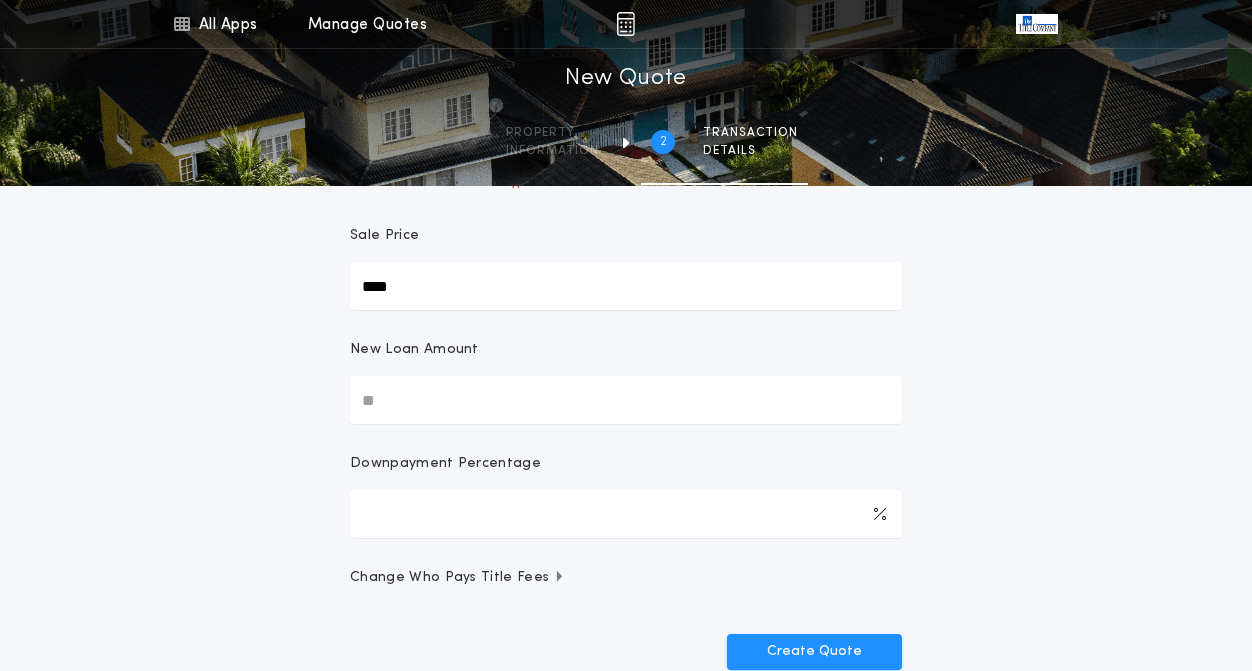 type on "****" 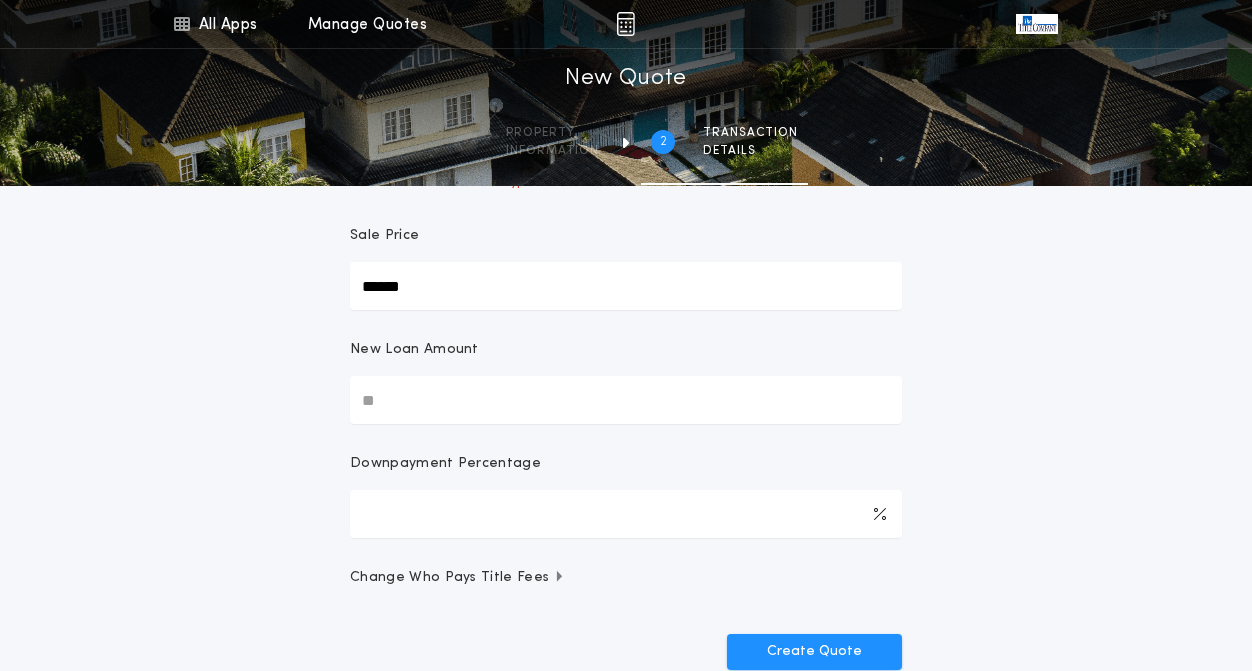 type on "******" 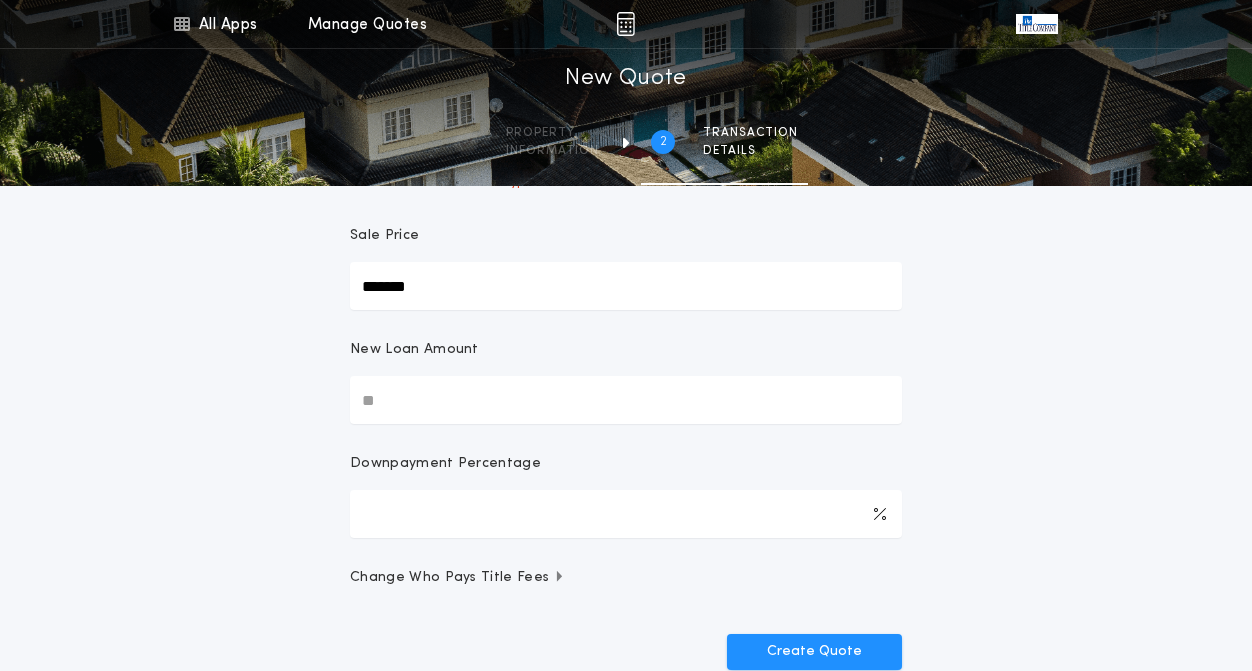 type on "*******" 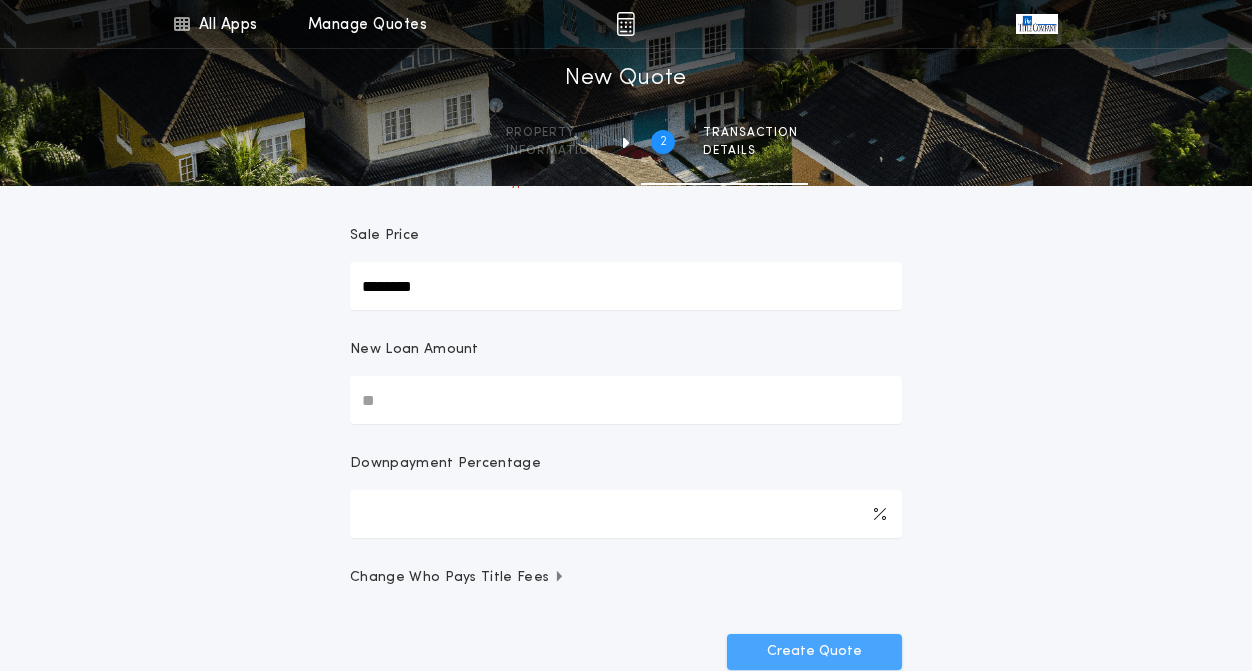 click on "Create Quote" at bounding box center [814, 652] 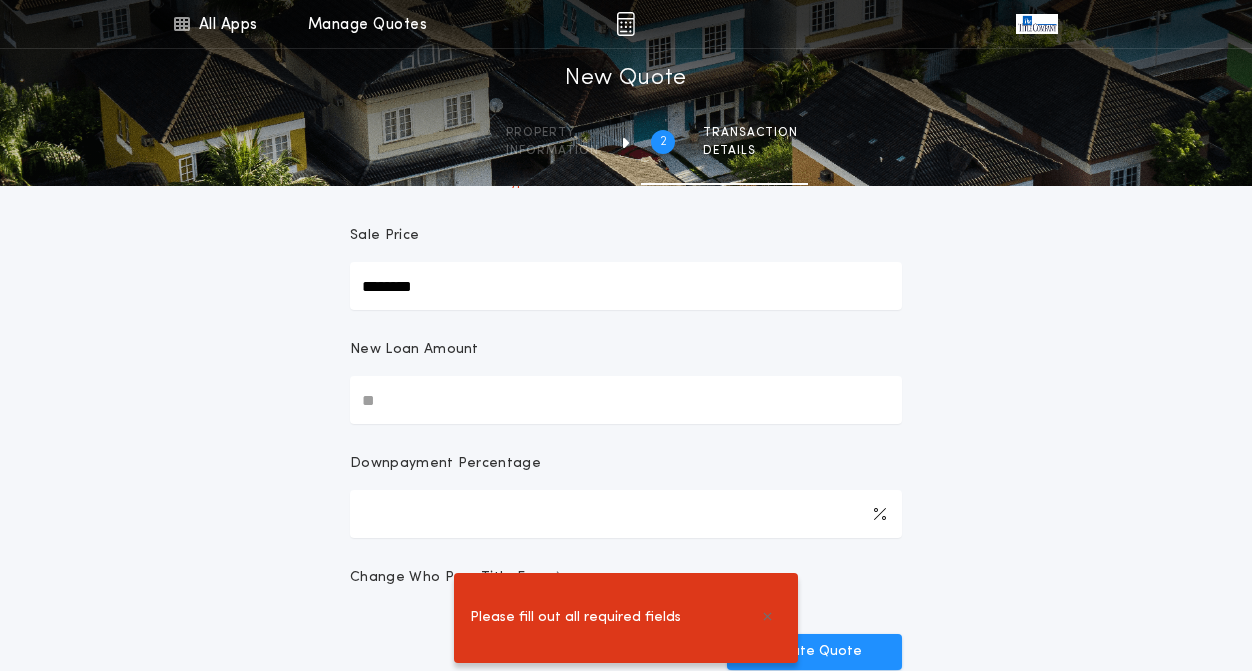 click on "New Loan Amount" at bounding box center [626, 400] 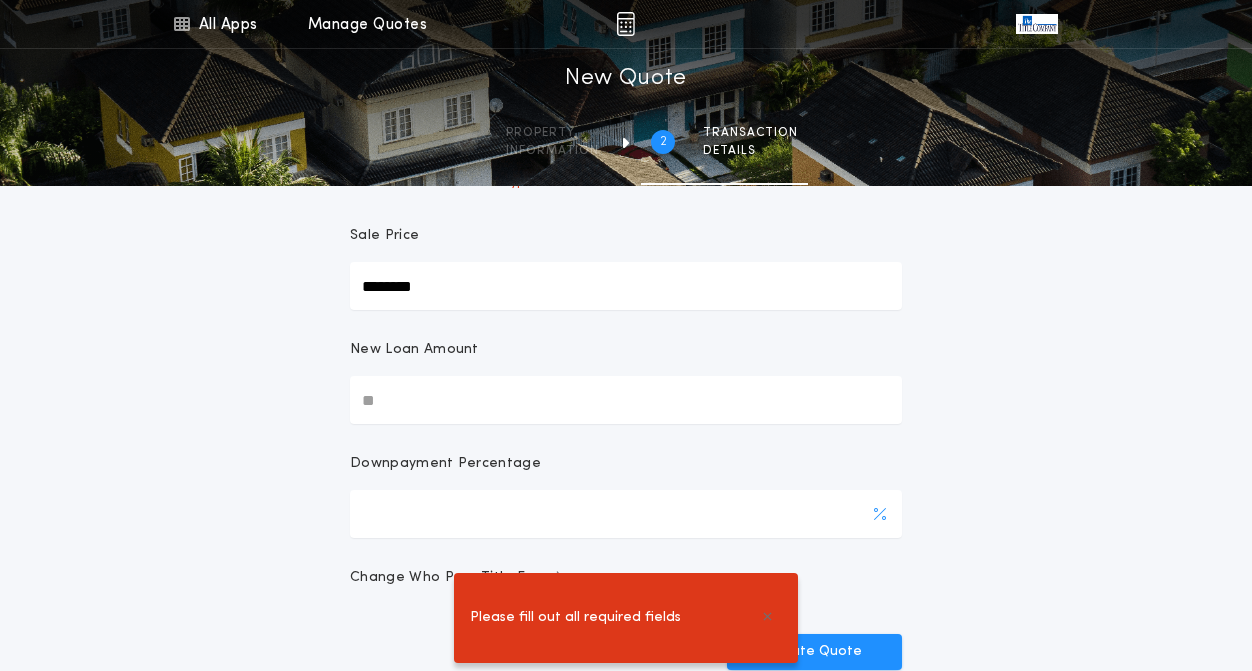 click on "*****" at bounding box center (626, 514) 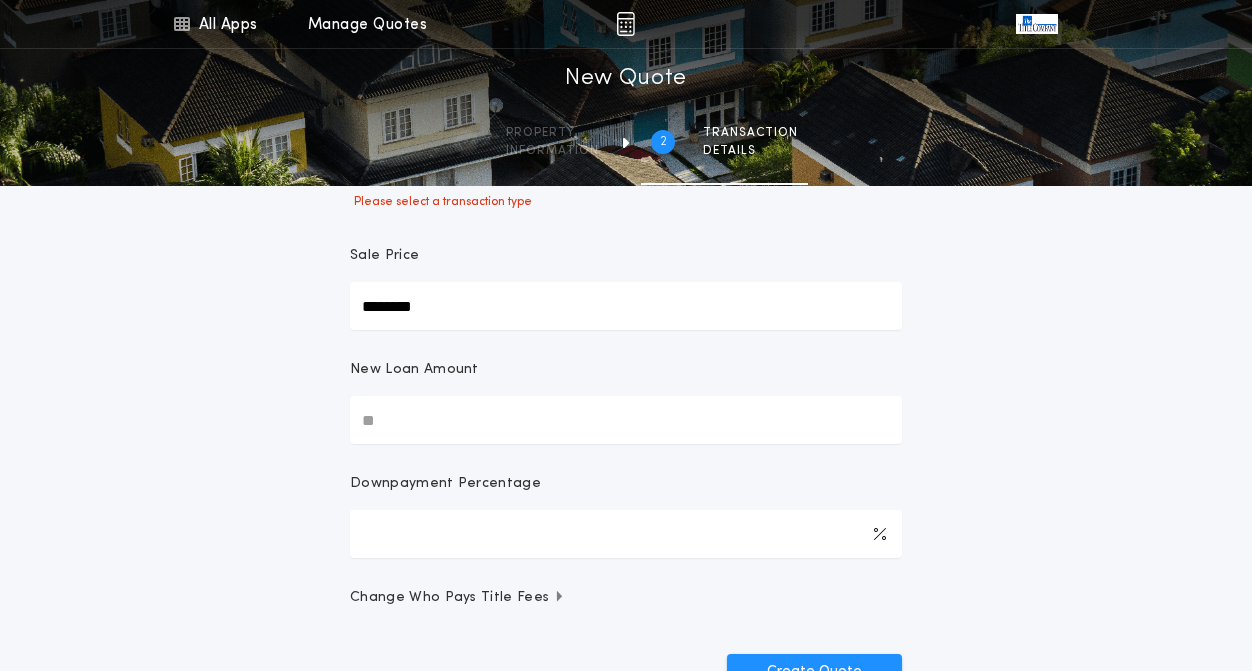 scroll, scrollTop: 202, scrollLeft: 0, axis: vertical 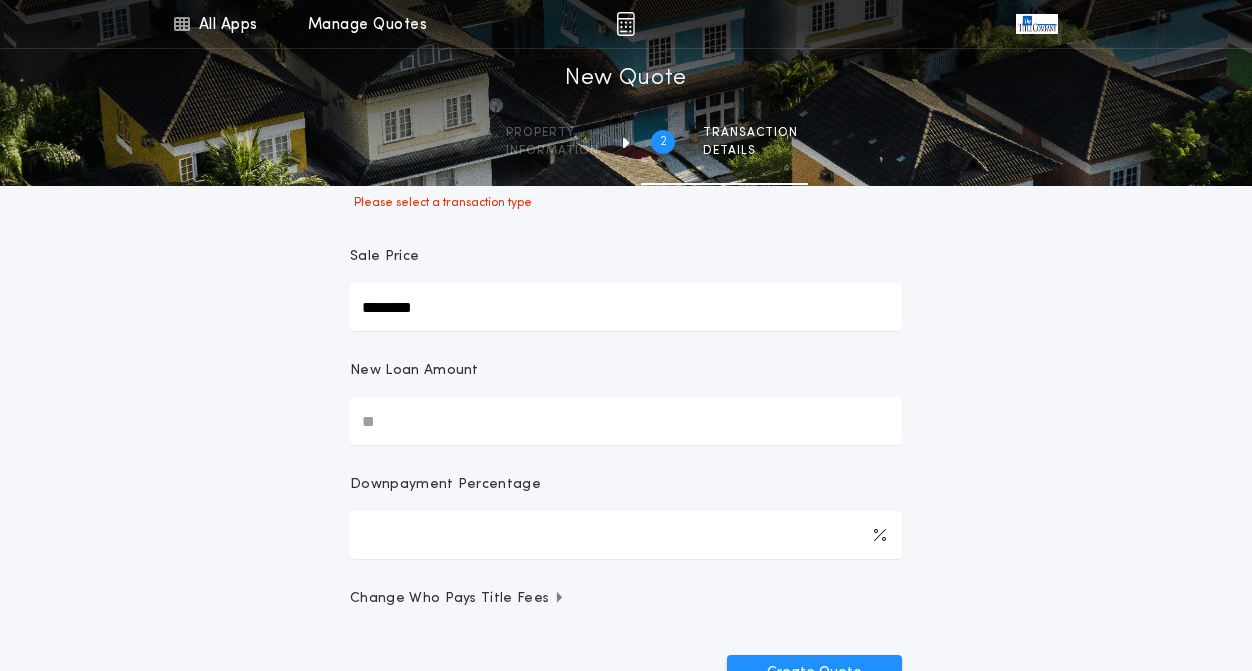 type on "**" 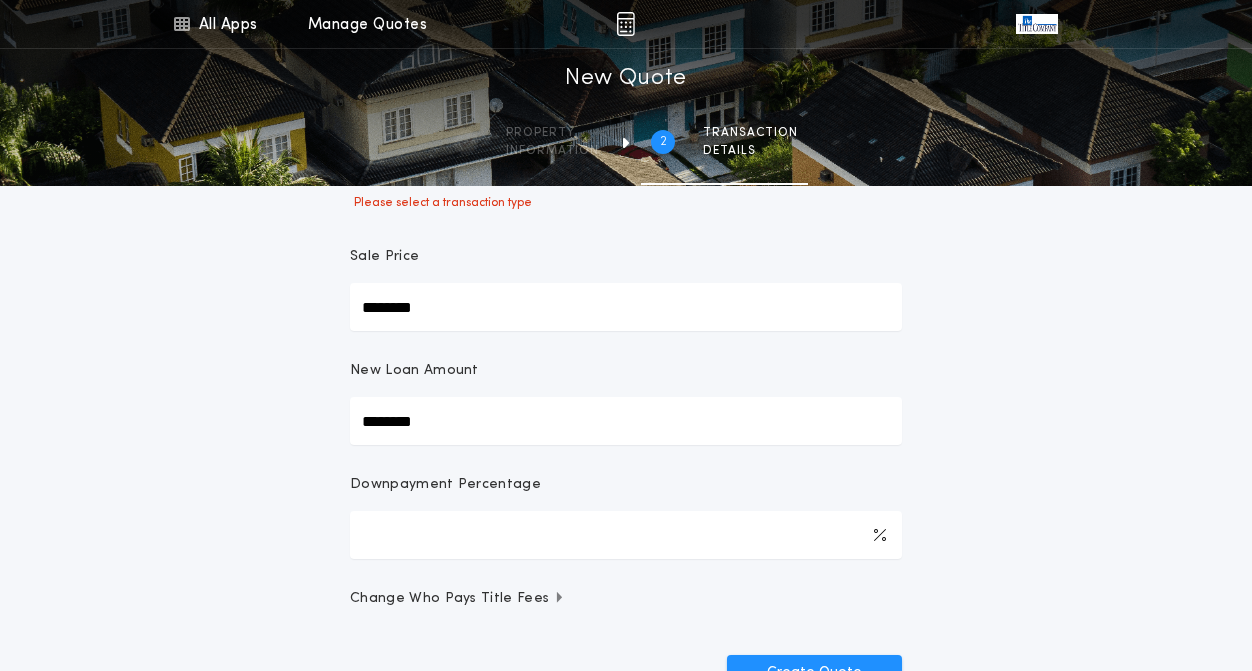 drag, startPoint x: 449, startPoint y: 321, endPoint x: 314, endPoint y: 292, distance: 138.07968 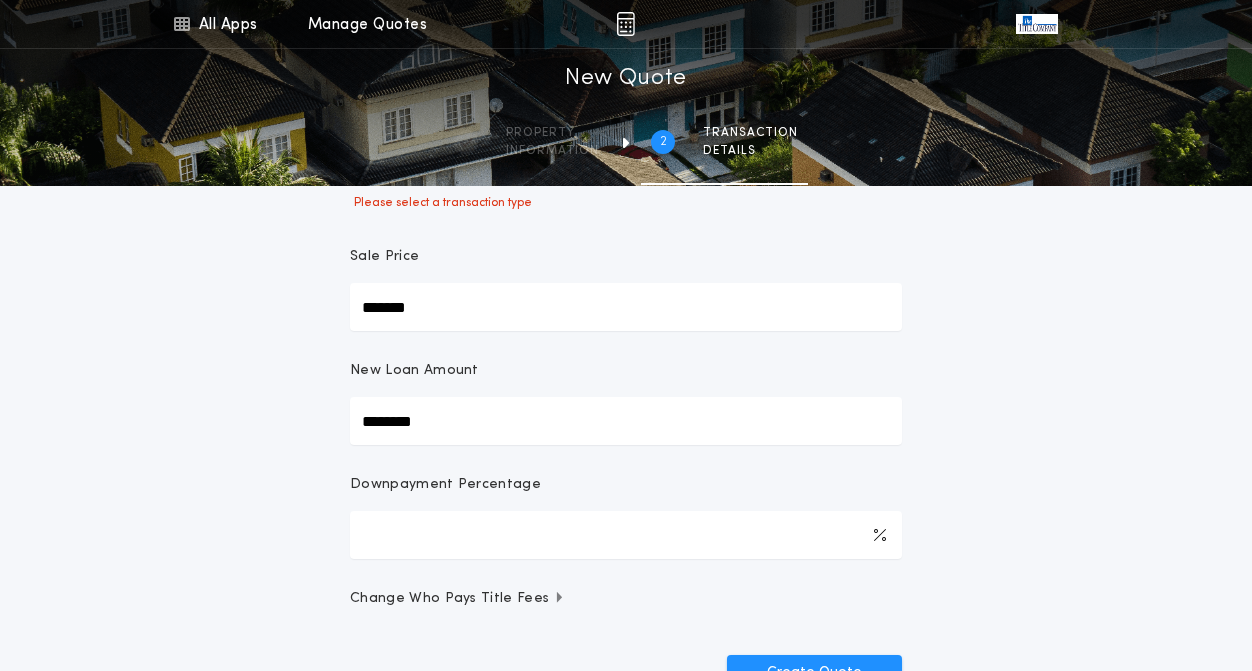 type on "********" 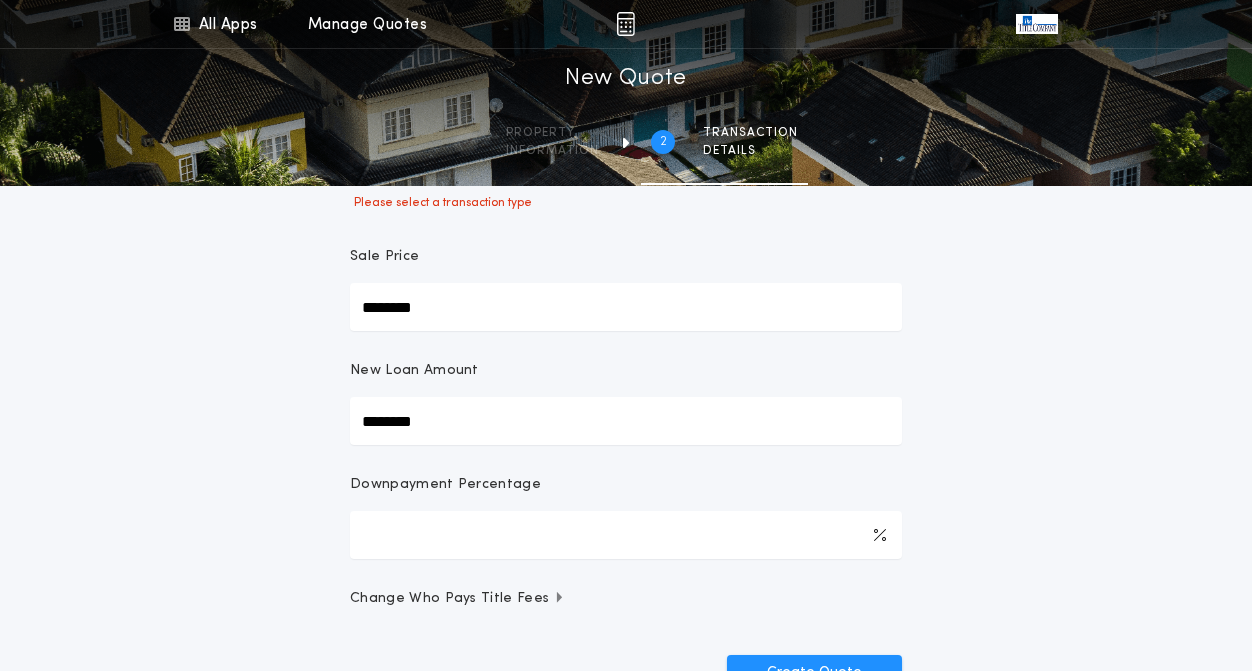 click on "********" at bounding box center (626, 421) 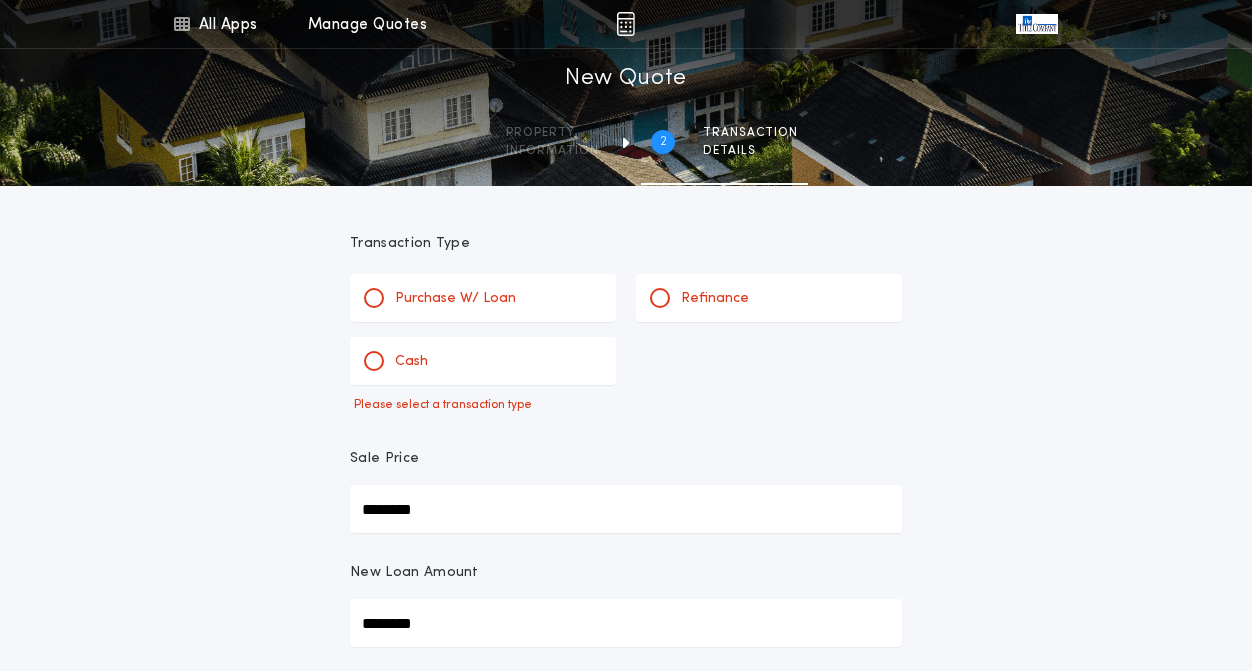 scroll, scrollTop: 0, scrollLeft: 0, axis: both 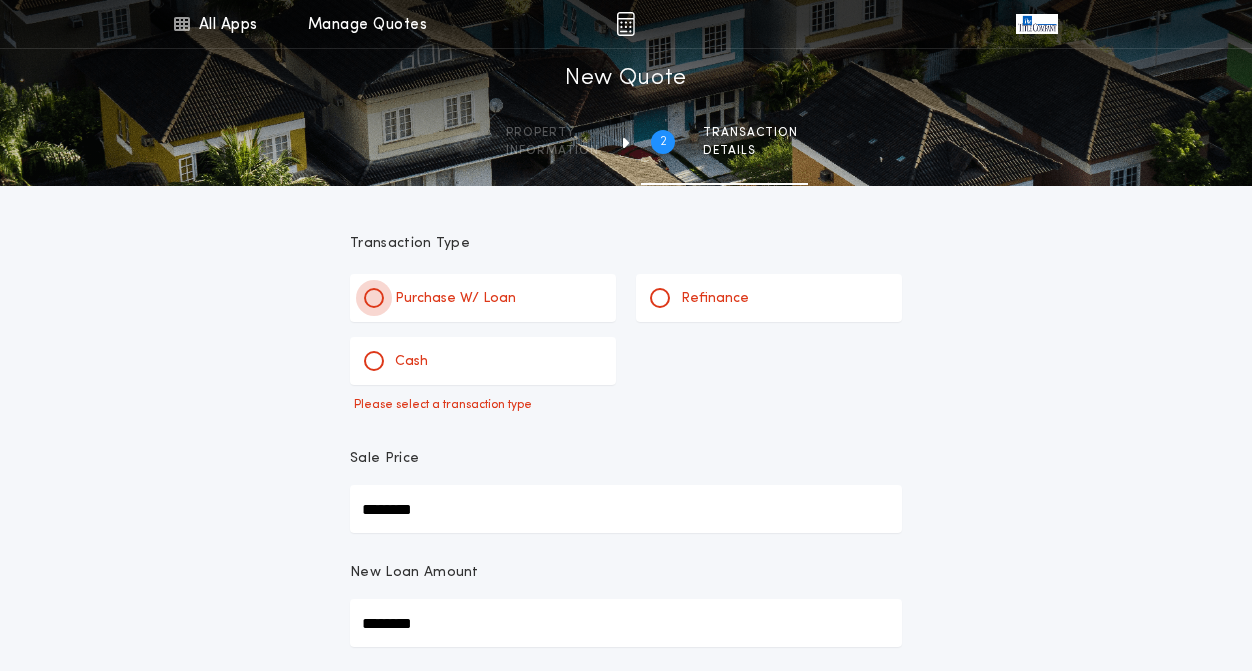 type on "***" 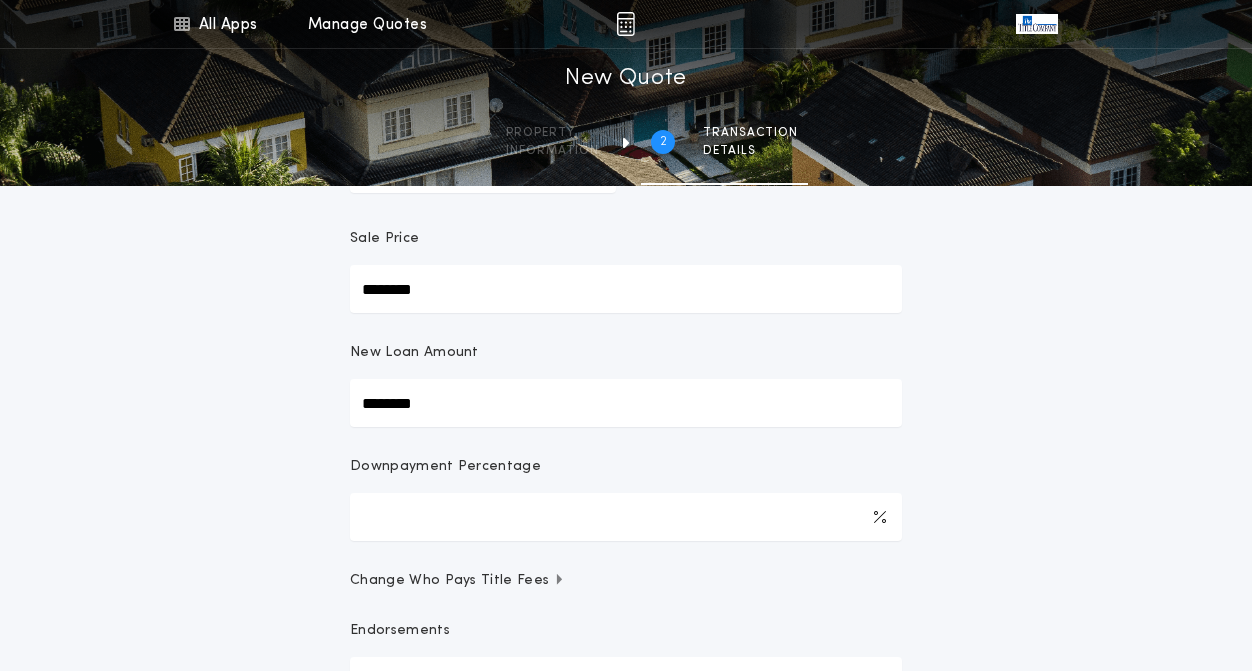 scroll, scrollTop: 193, scrollLeft: 0, axis: vertical 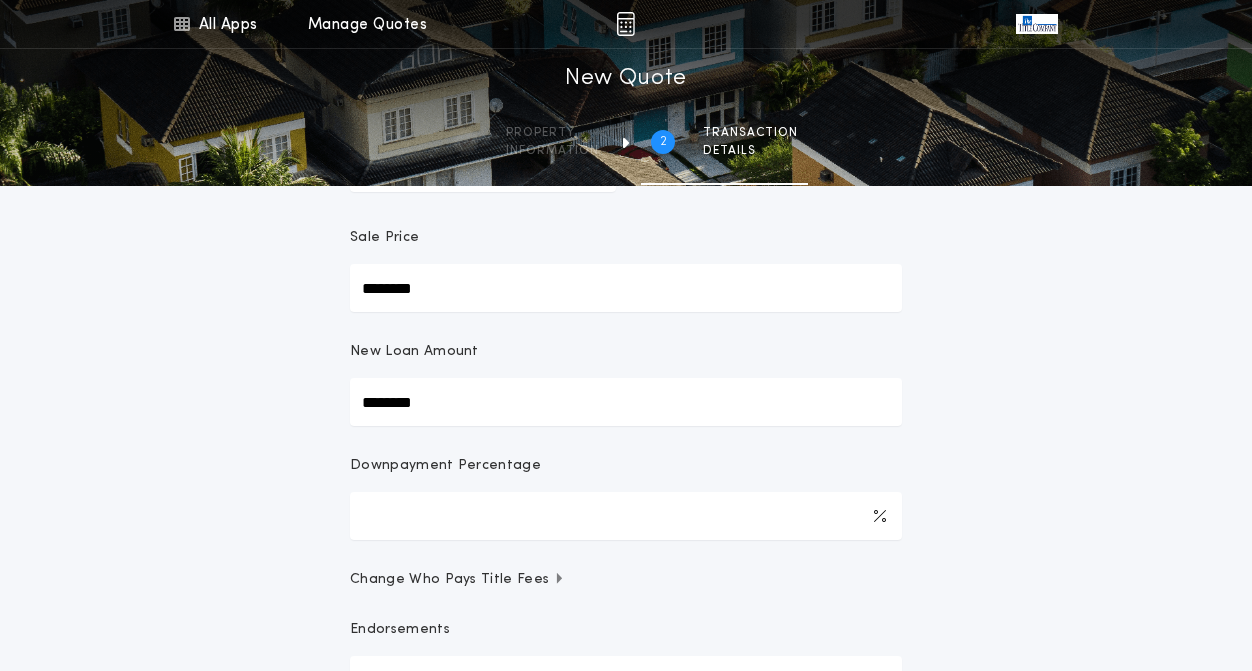 drag, startPoint x: 436, startPoint y: 405, endPoint x: 167, endPoint y: 401, distance: 269.02972 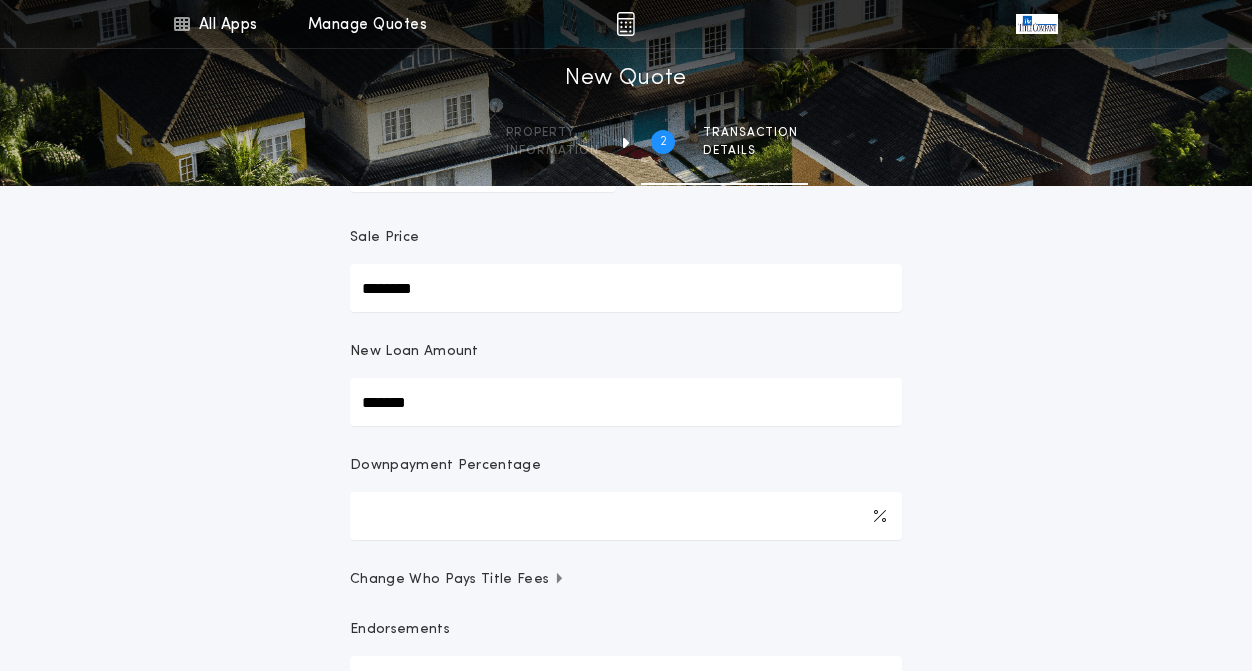type on "******" 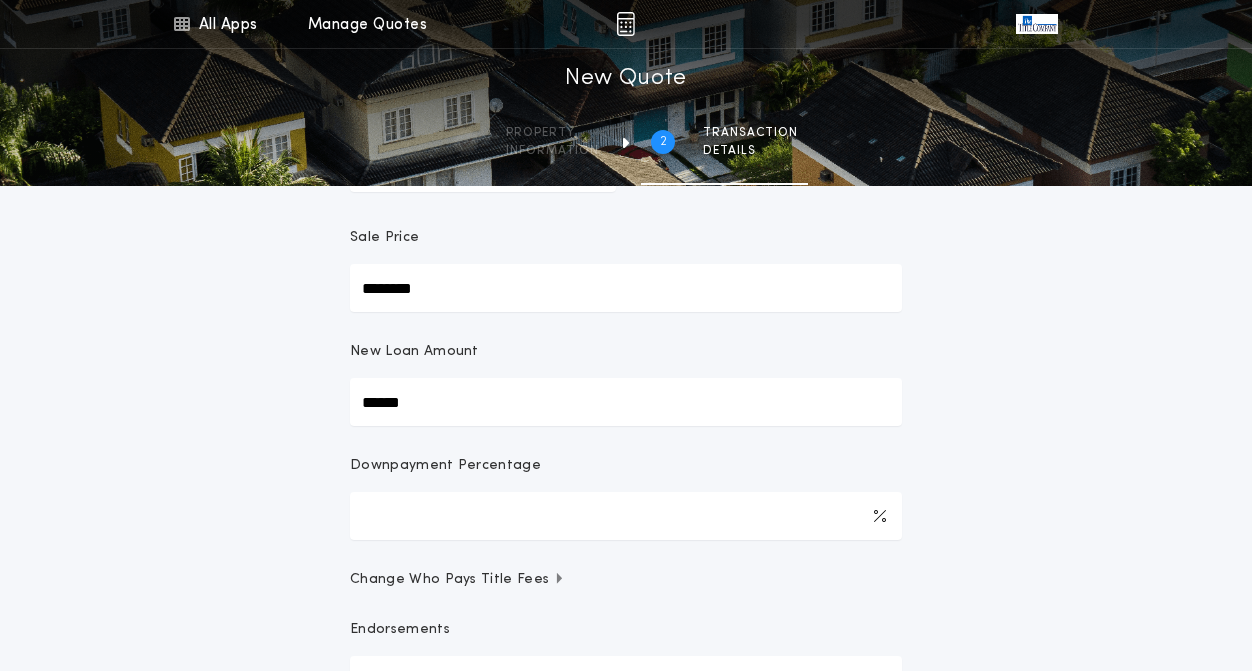 type on "****" 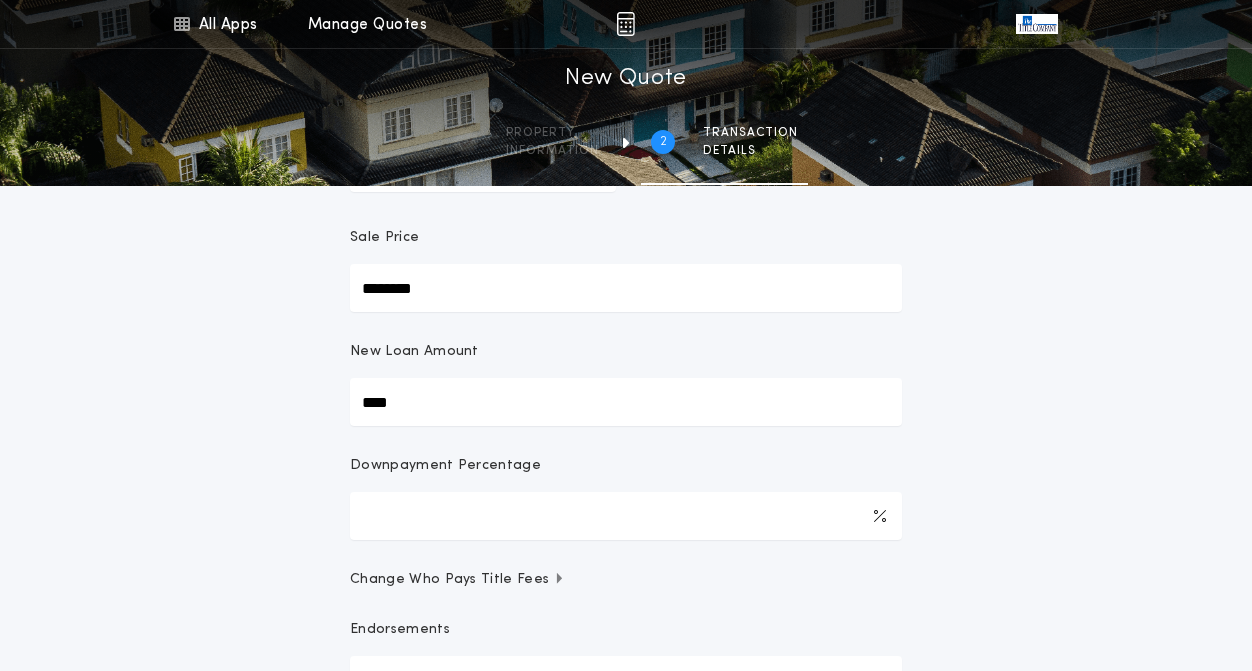 type on "***" 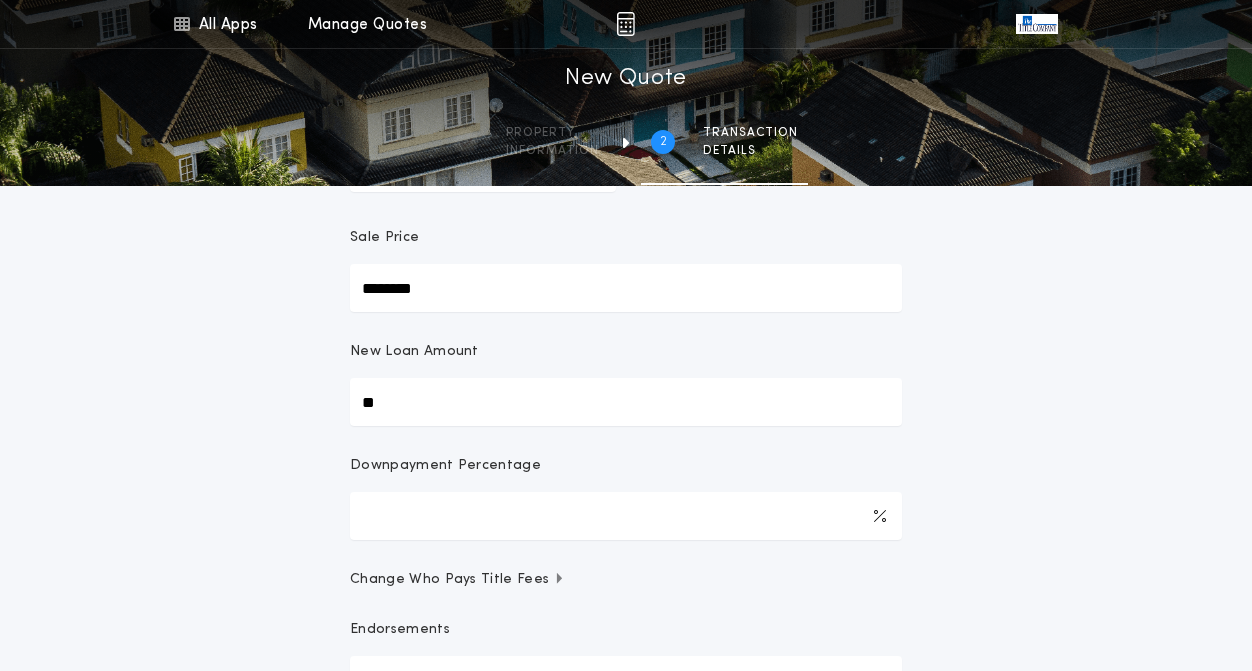type on "**" 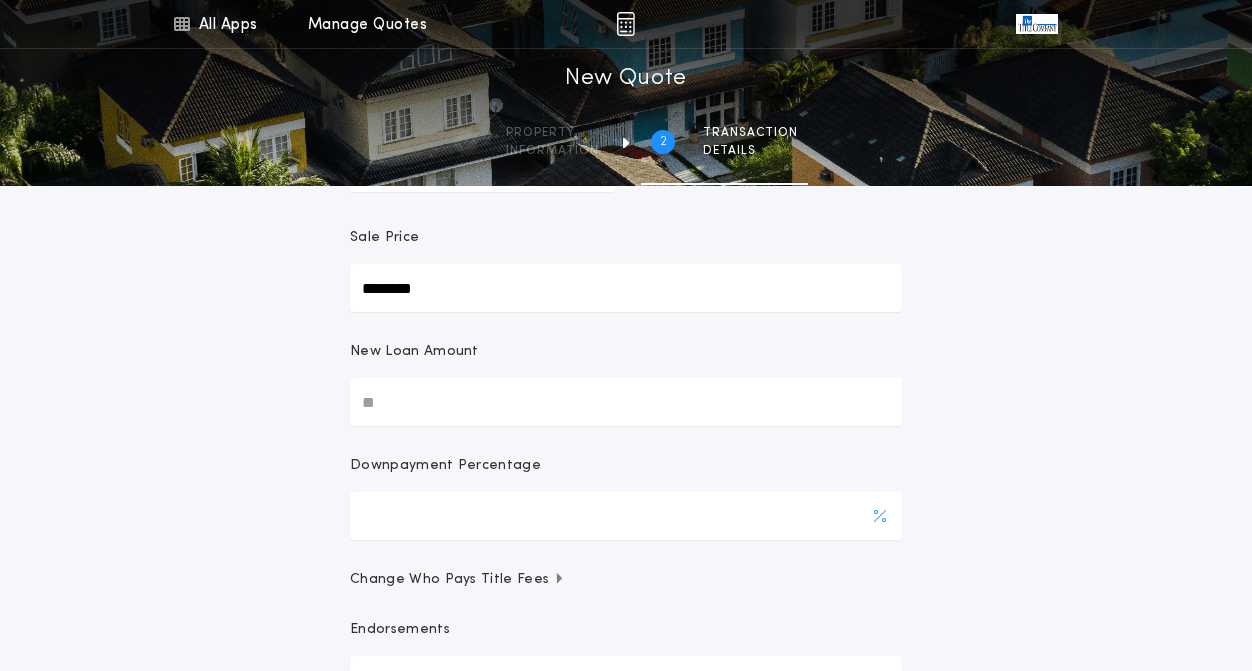 click on "*****" at bounding box center [626, 516] 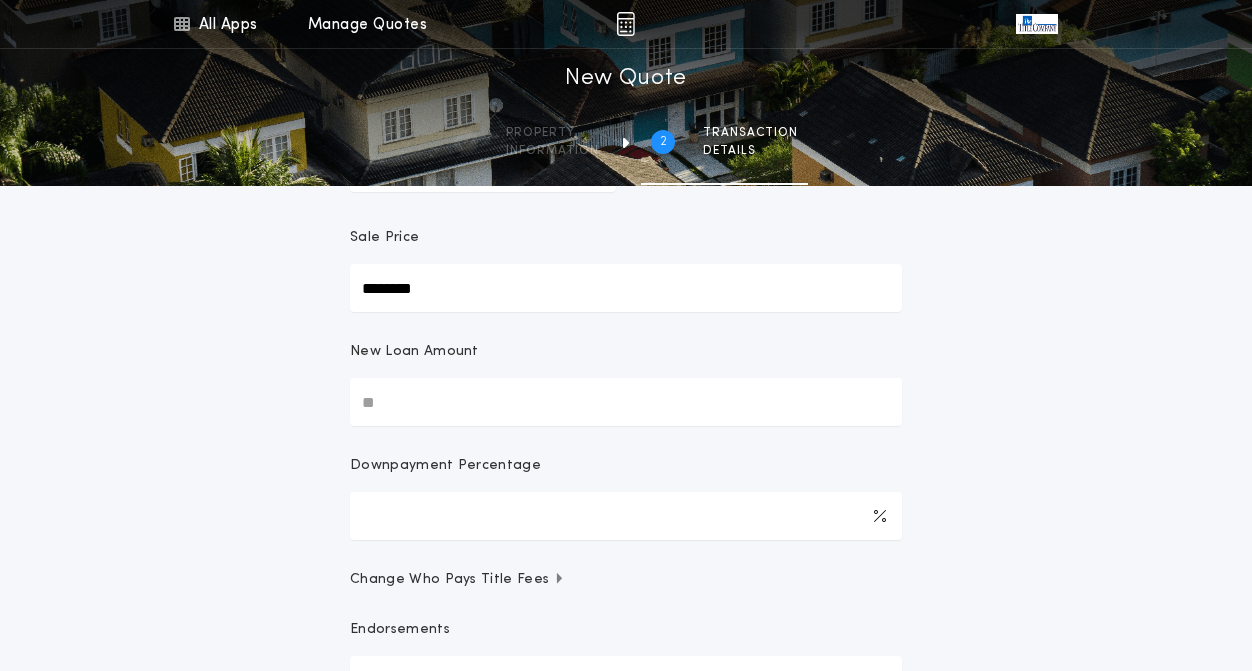 type on "**" 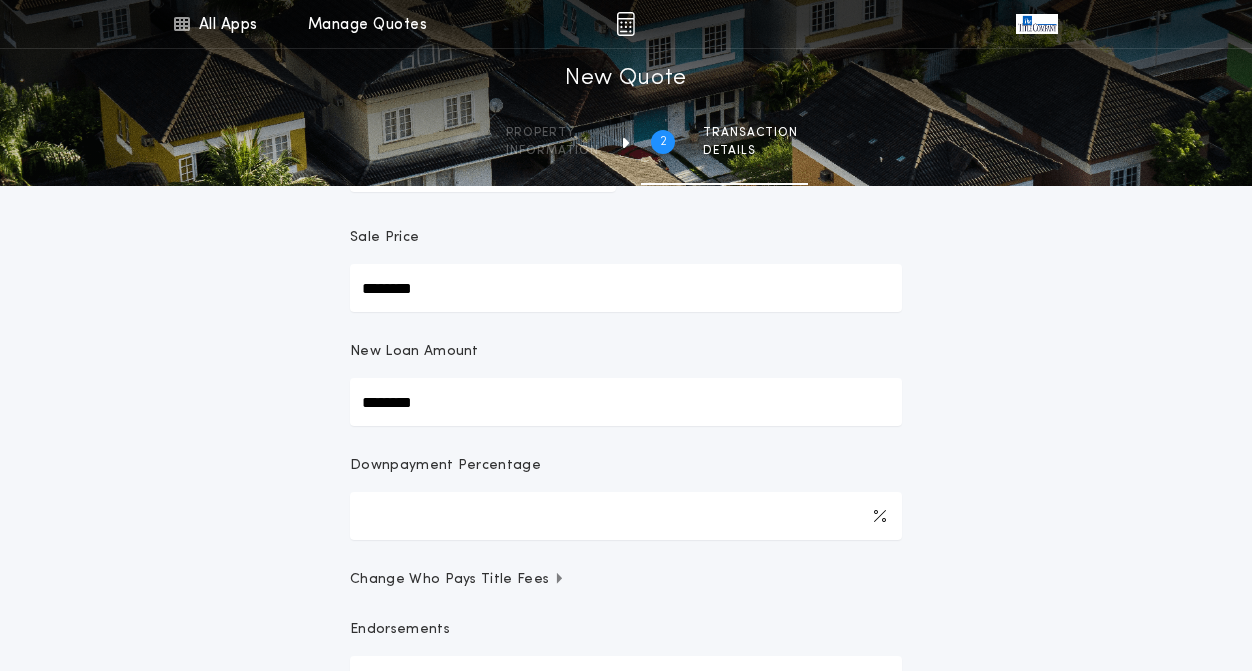 click on "********" at bounding box center [626, 402] 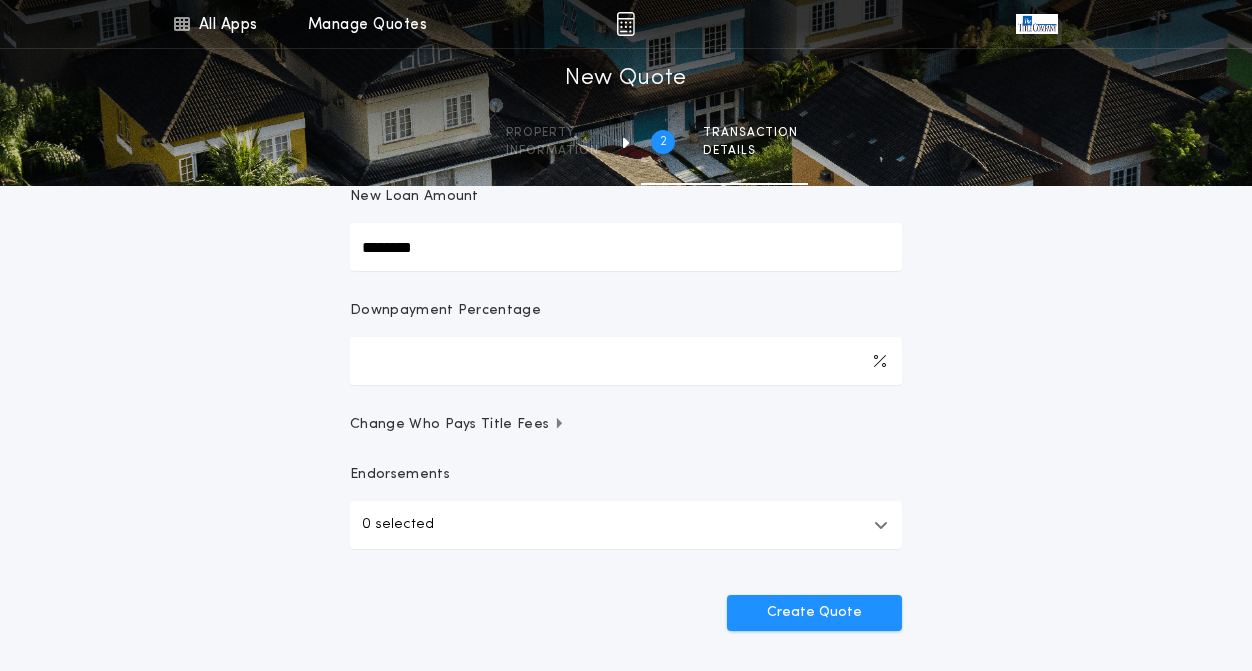 scroll, scrollTop: 353, scrollLeft: 0, axis: vertical 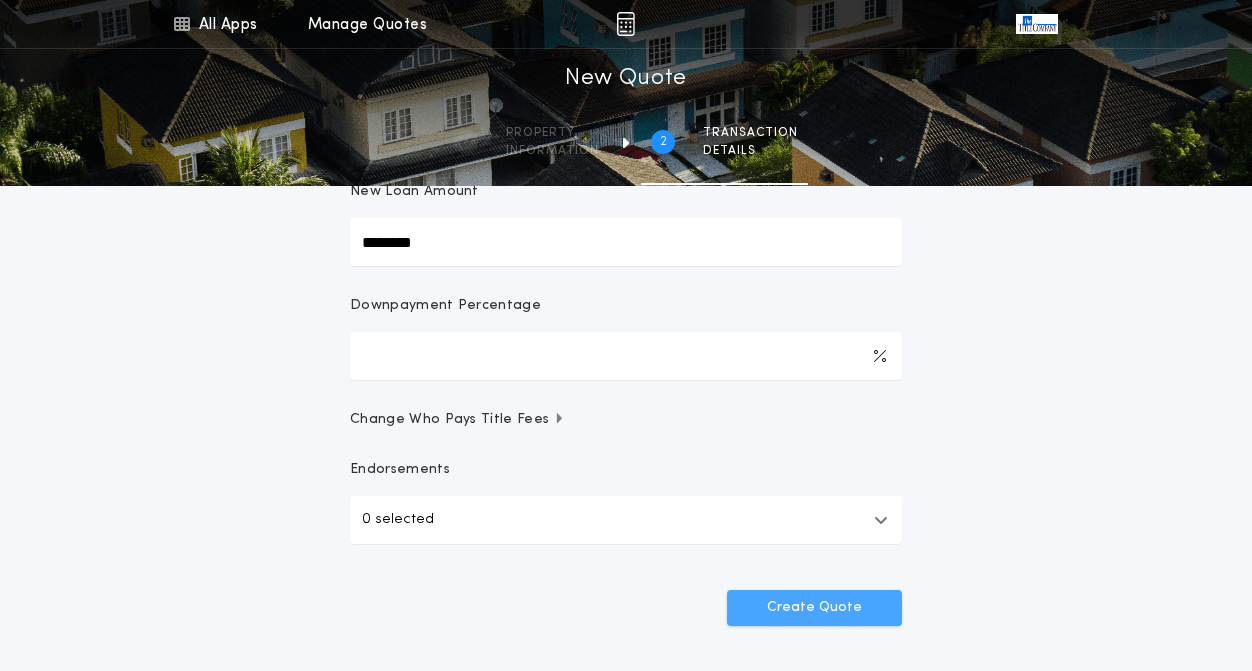 click on "Create Quote" at bounding box center [814, 608] 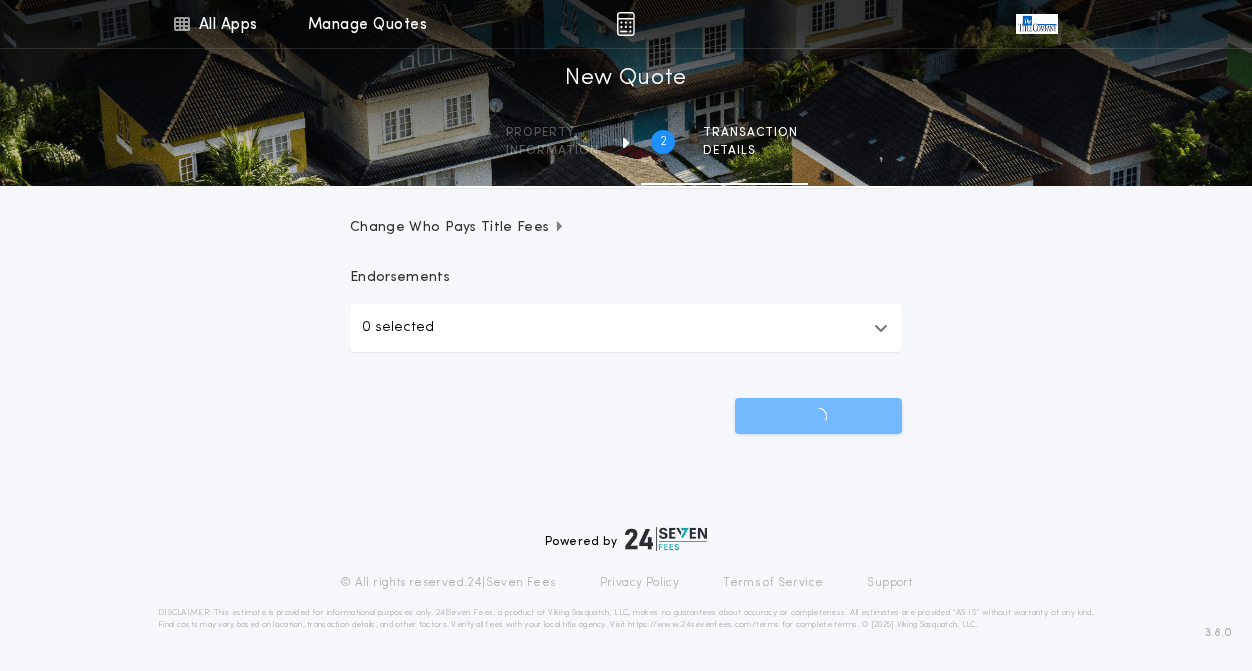 scroll, scrollTop: 546, scrollLeft: 0, axis: vertical 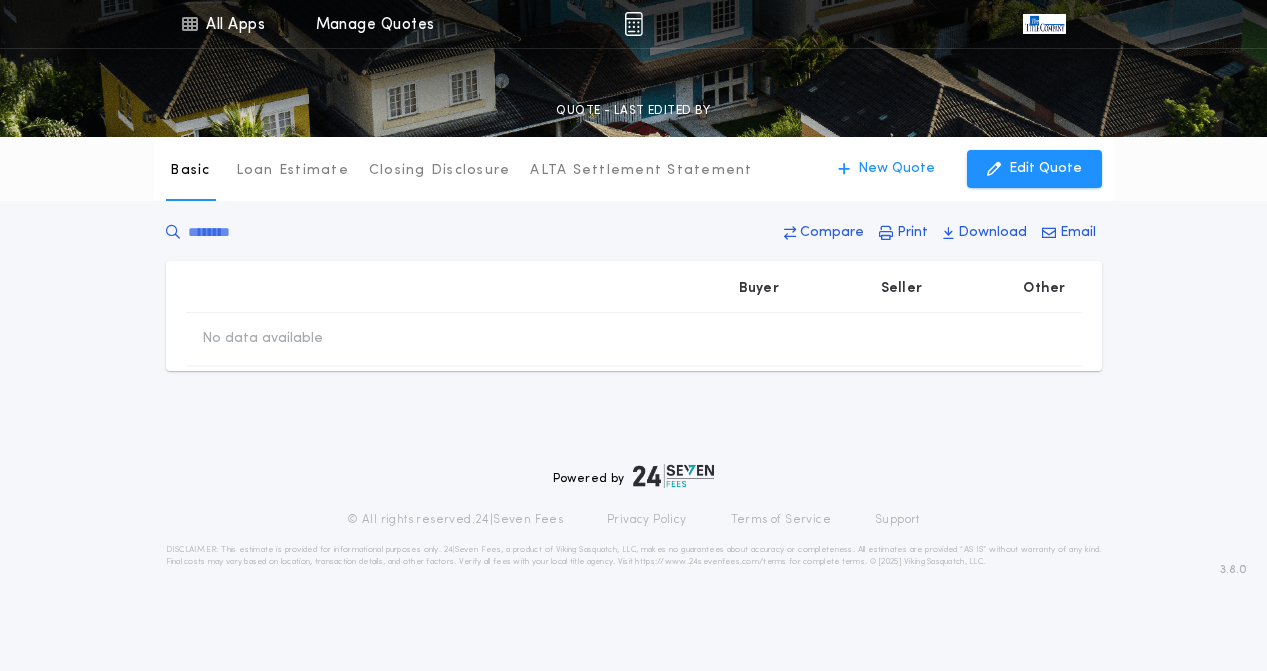 type on "********" 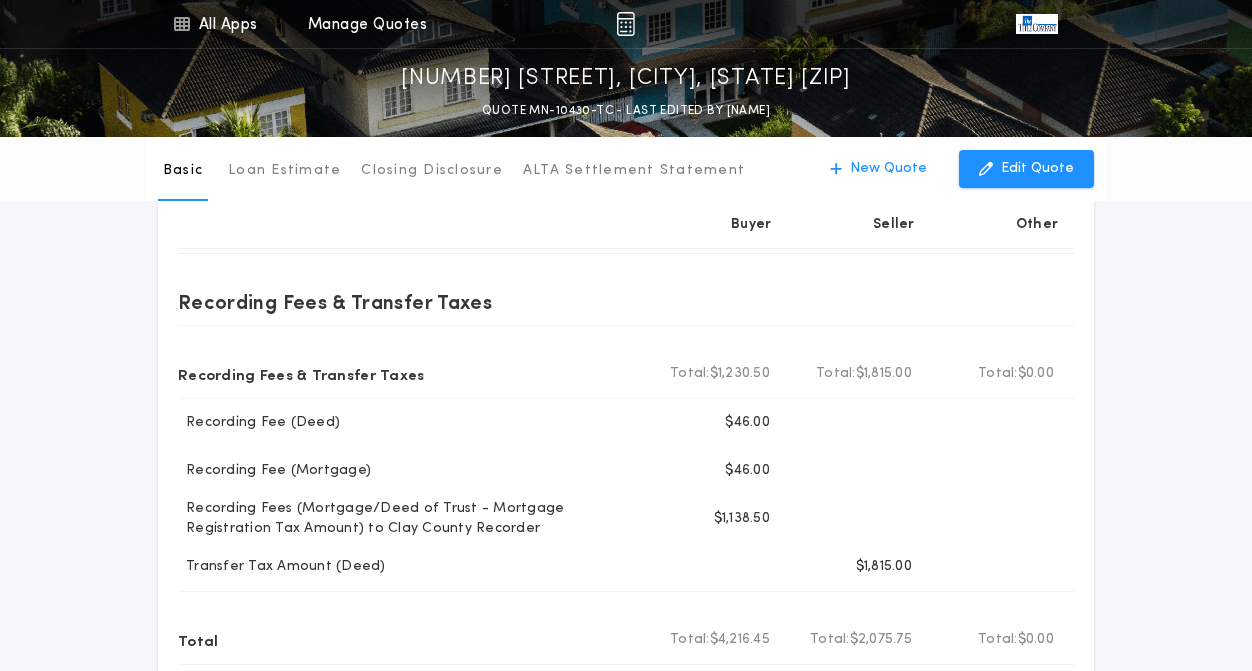 scroll, scrollTop: 833, scrollLeft: 0, axis: vertical 